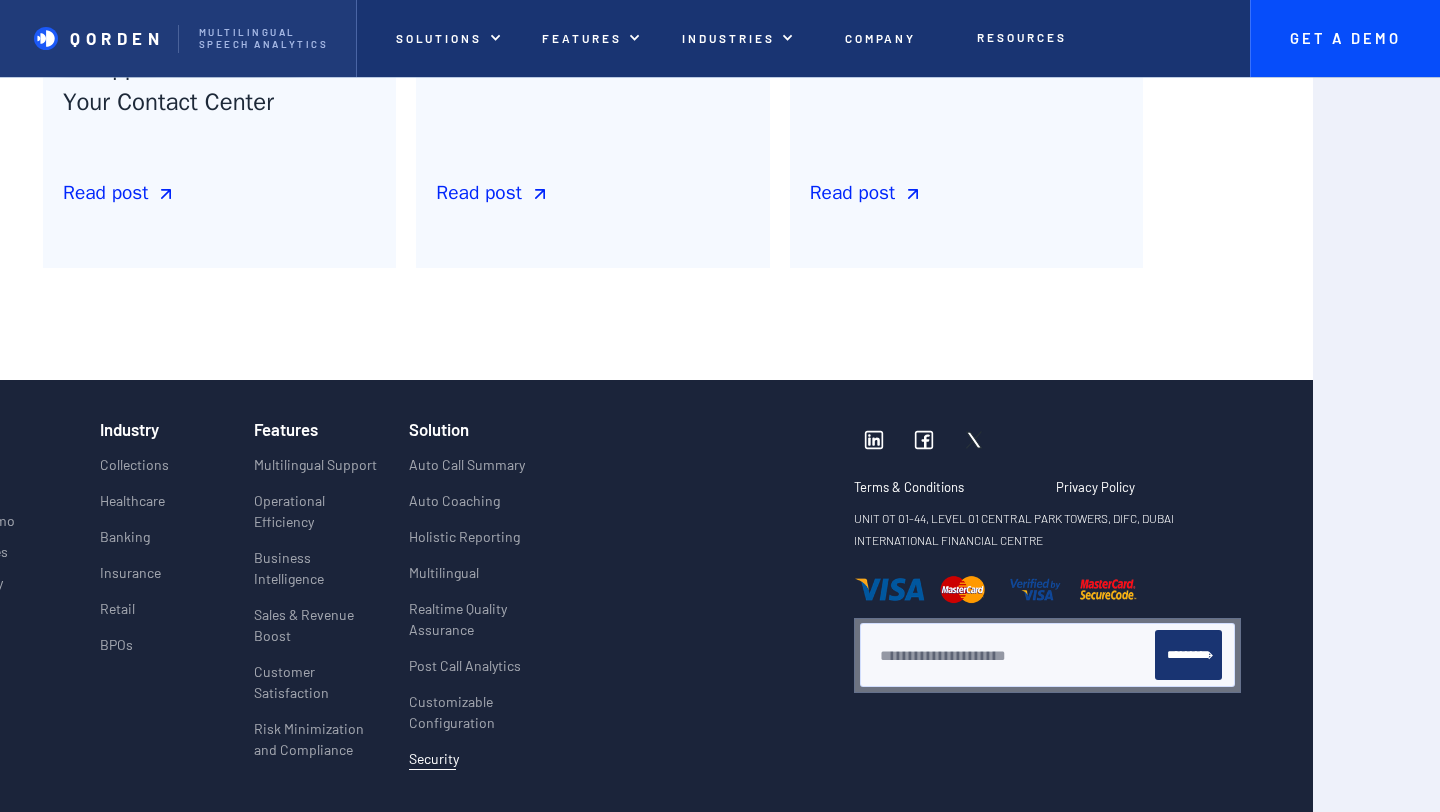 scroll, scrollTop: 3994, scrollLeft: 289, axis: both 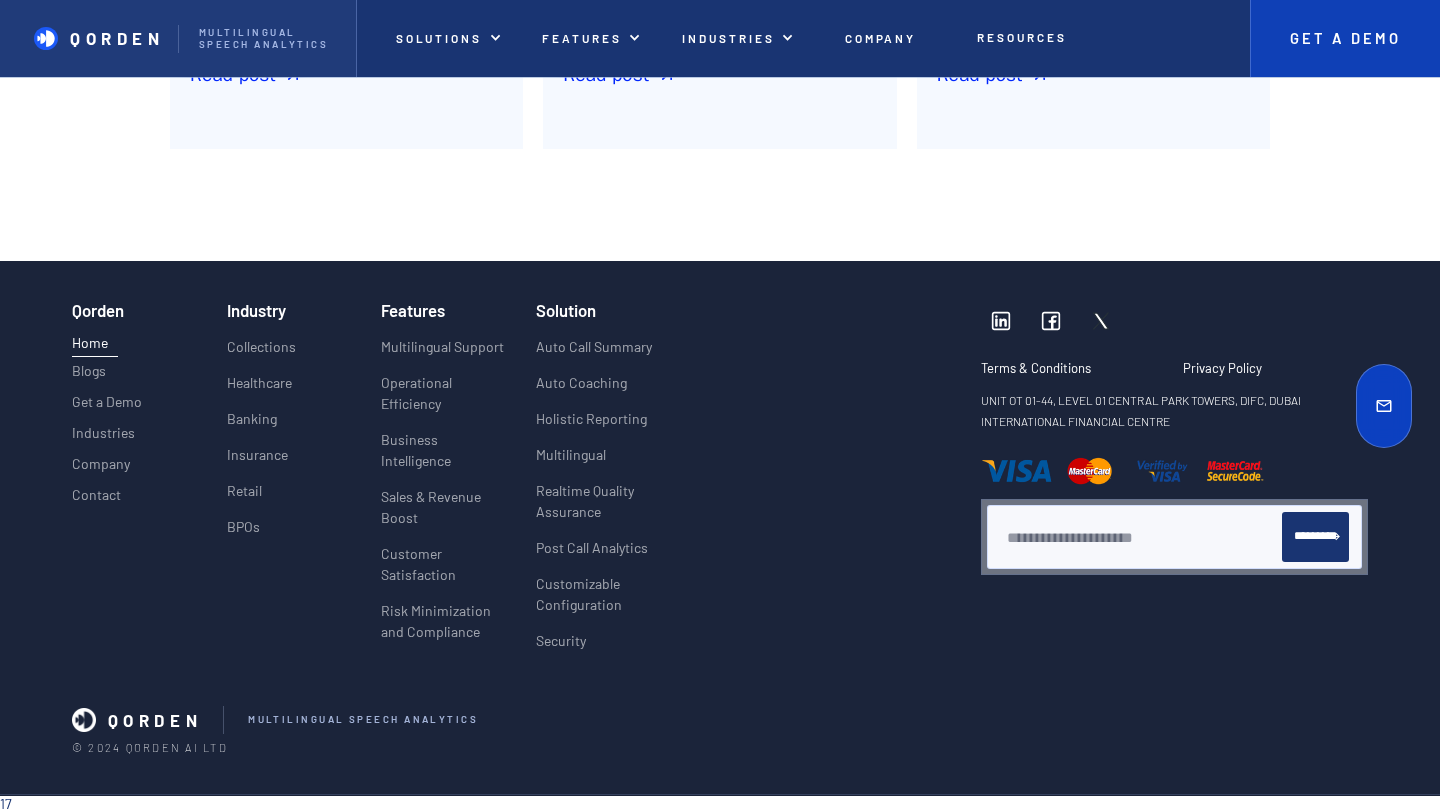 click on "Get A Demo" at bounding box center [1345, 39] 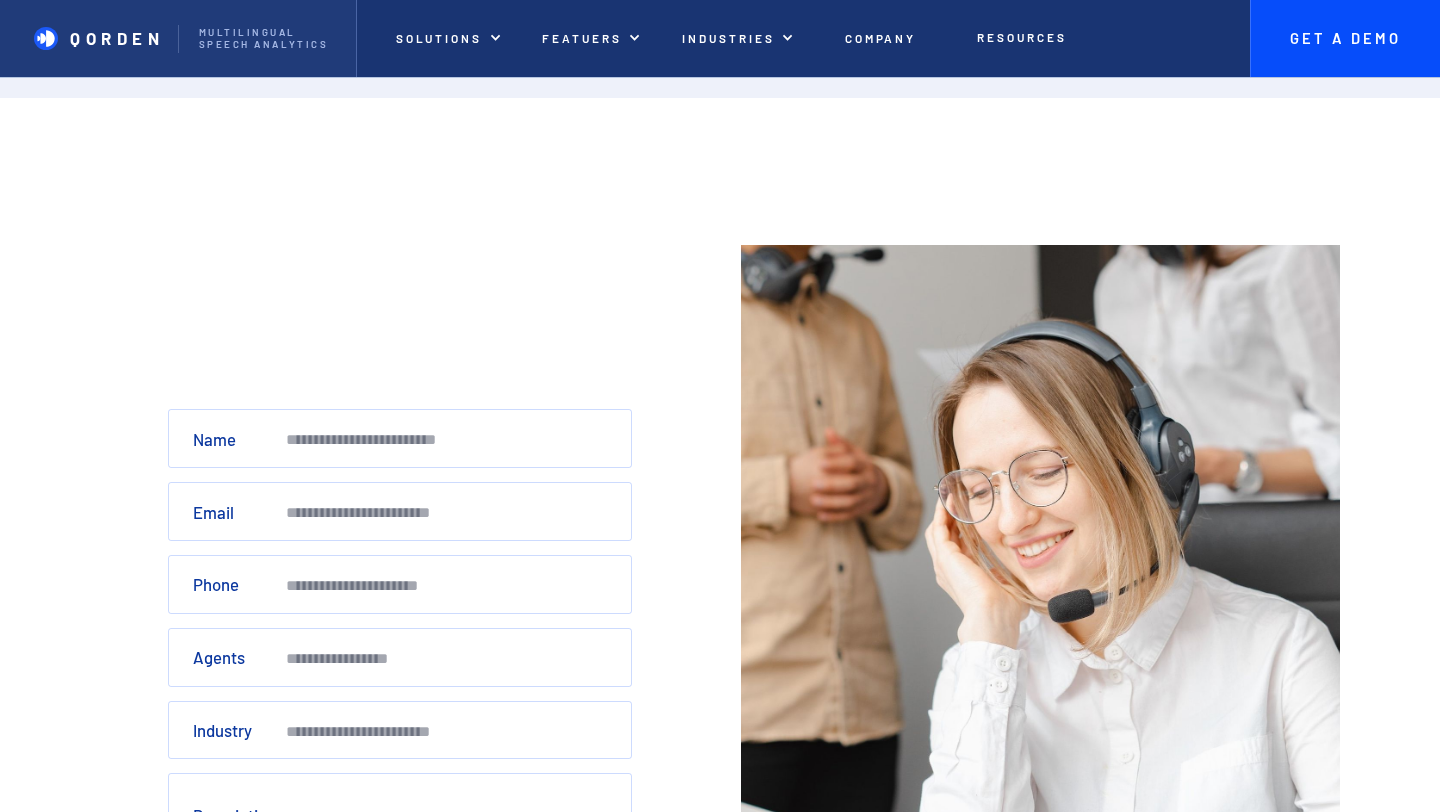 scroll, scrollTop: 0, scrollLeft: 0, axis: both 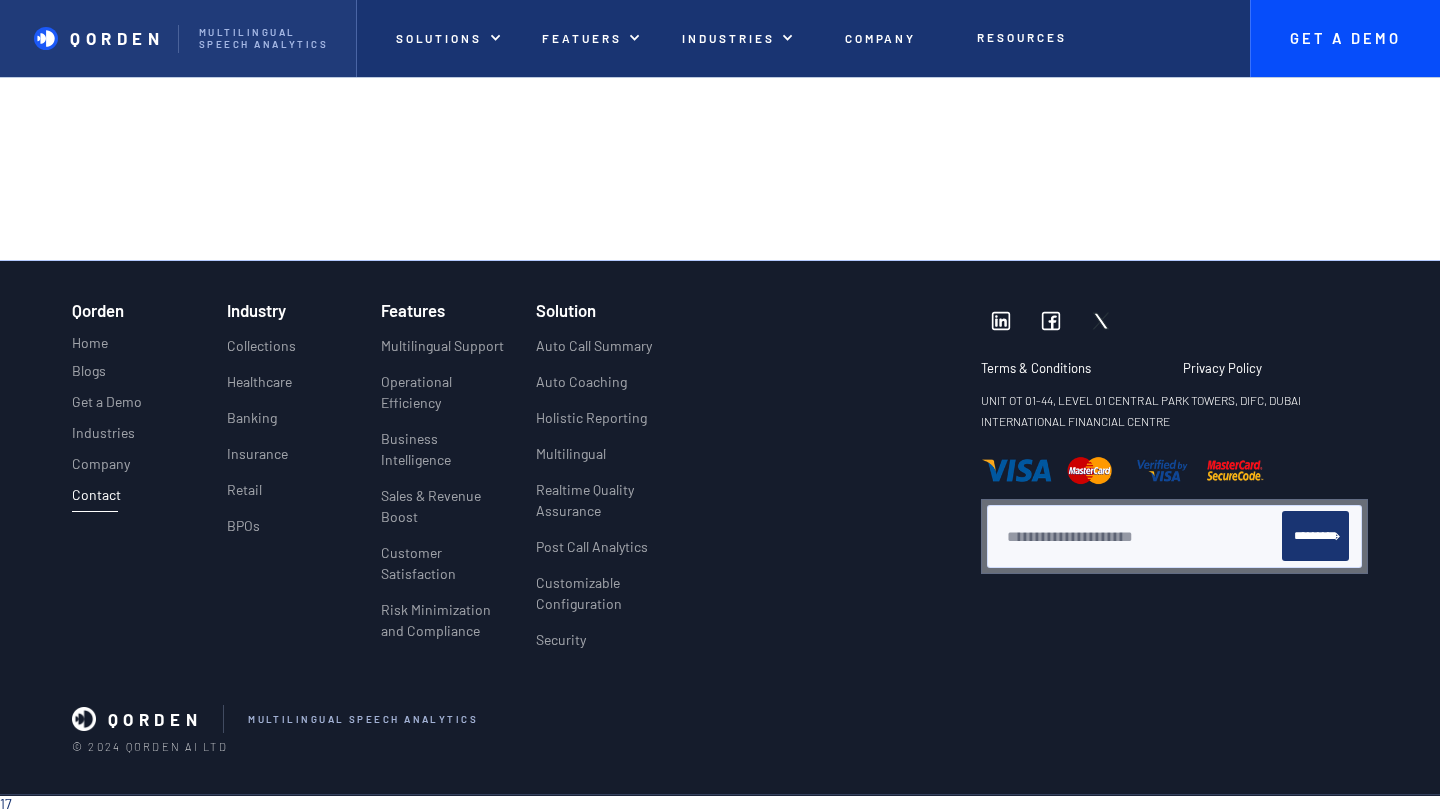 click at bounding box center (1101, 321) 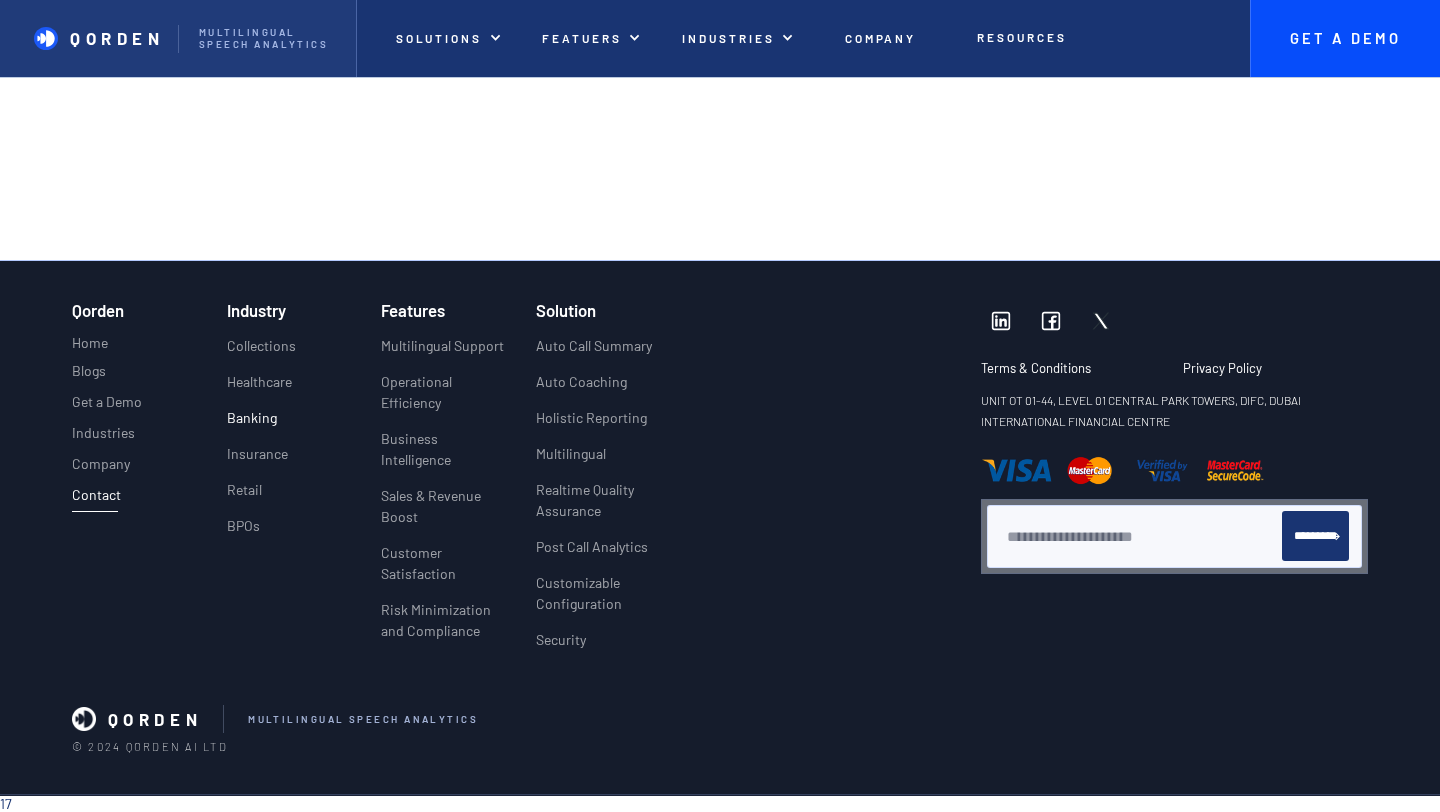 click on "Banking" at bounding box center (252, 425) 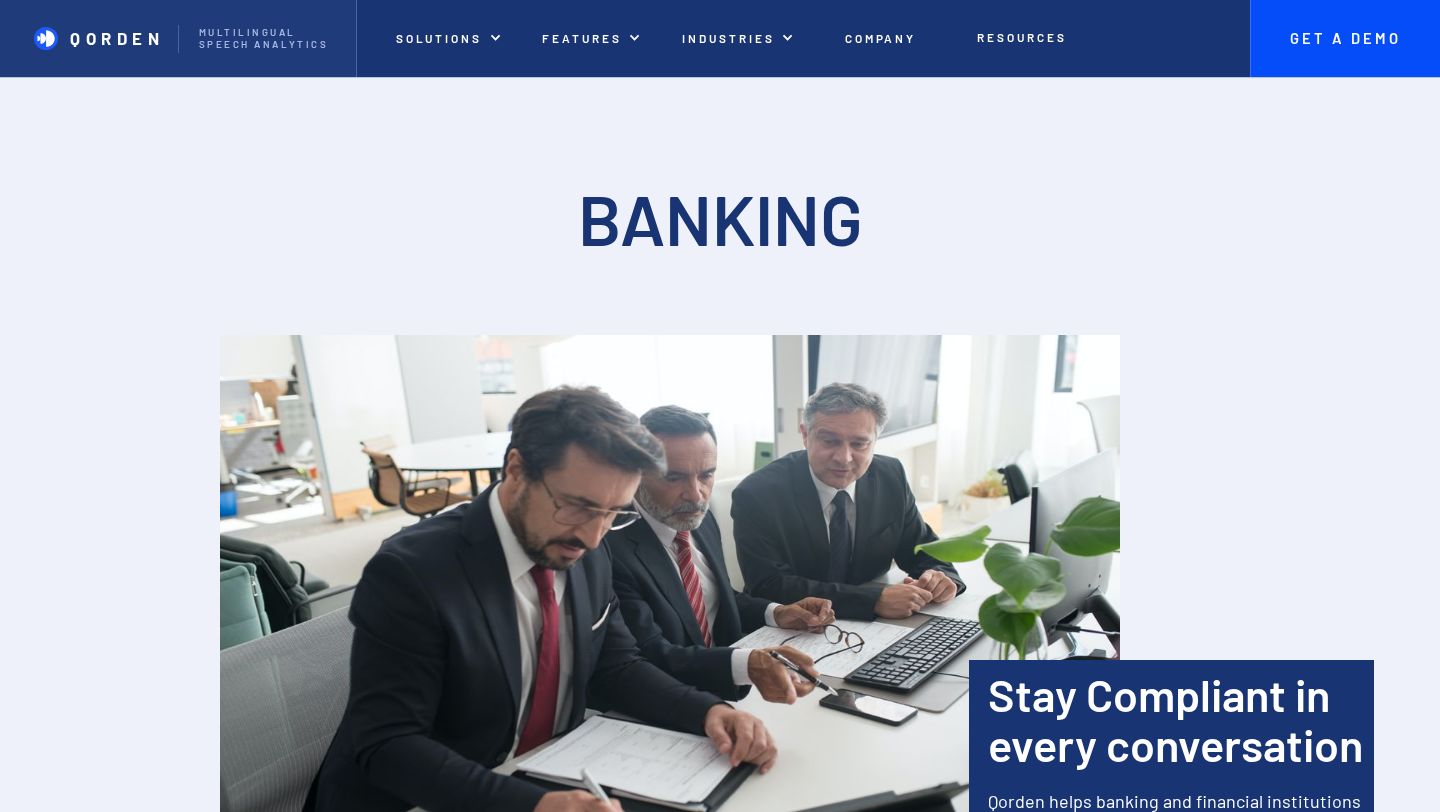 scroll, scrollTop: 0, scrollLeft: 0, axis: both 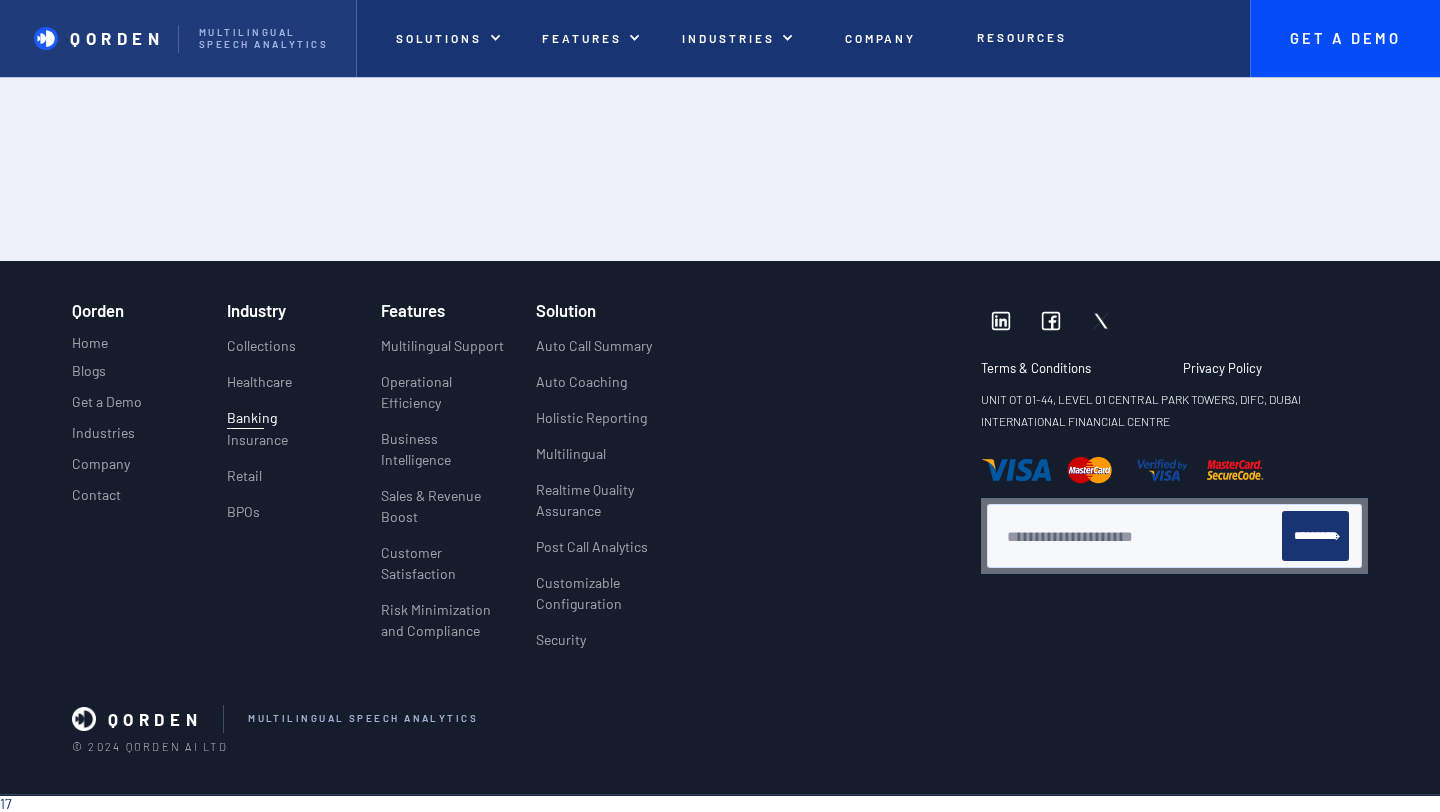 click at bounding box center (1001, 321) 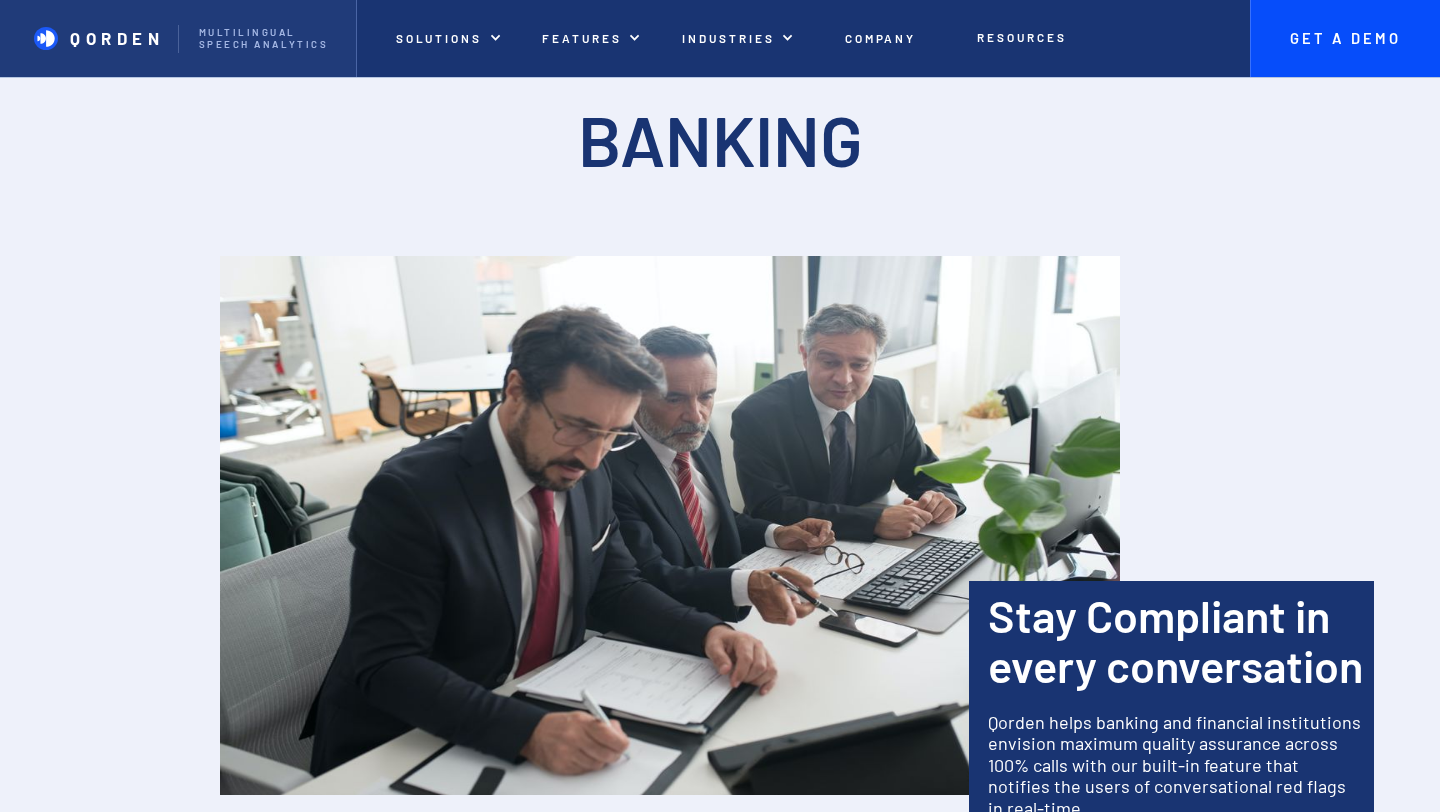 scroll, scrollTop: 0, scrollLeft: 0, axis: both 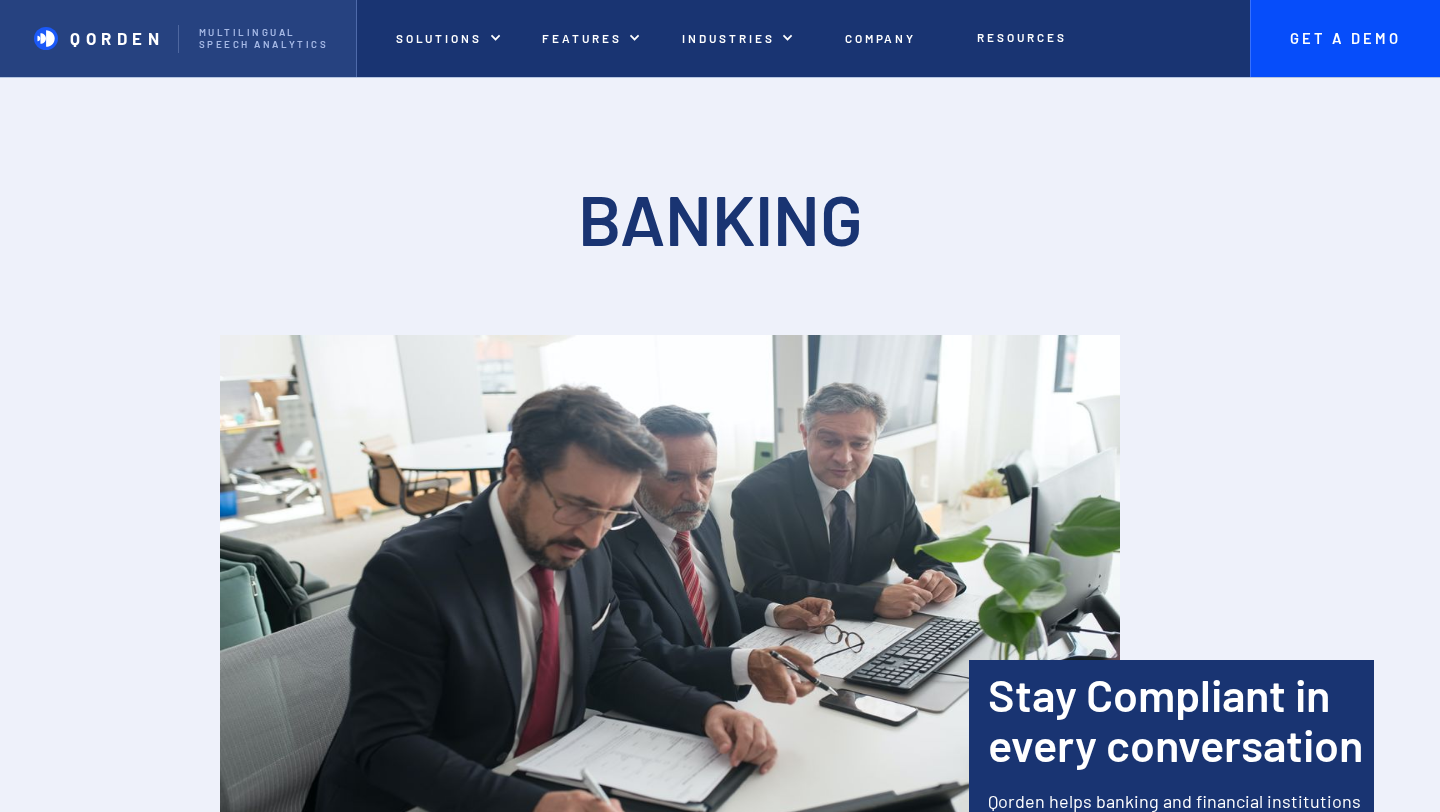click on "Qorden Multilingual Speech analytics" at bounding box center (178, 38) 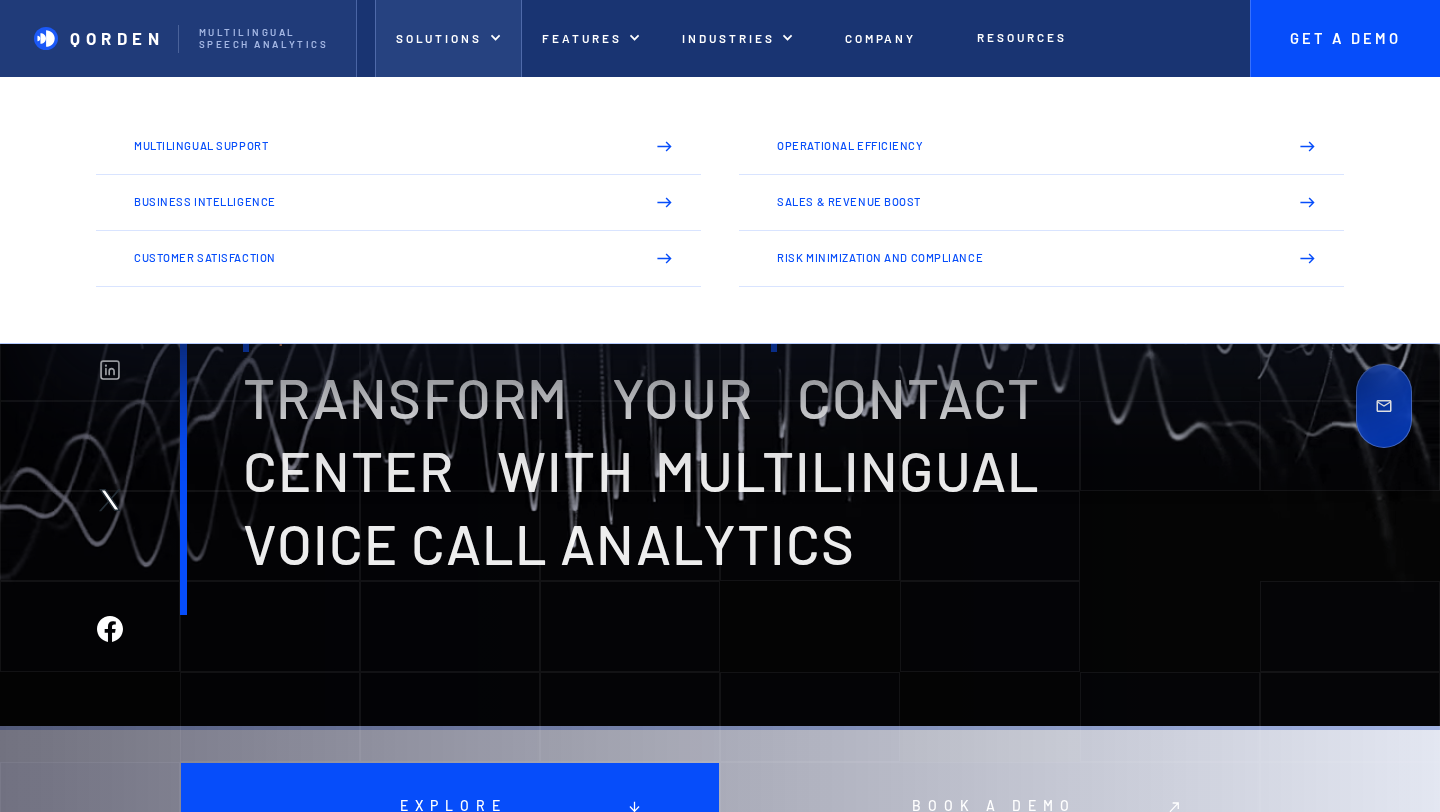 scroll, scrollTop: 0, scrollLeft: 0, axis: both 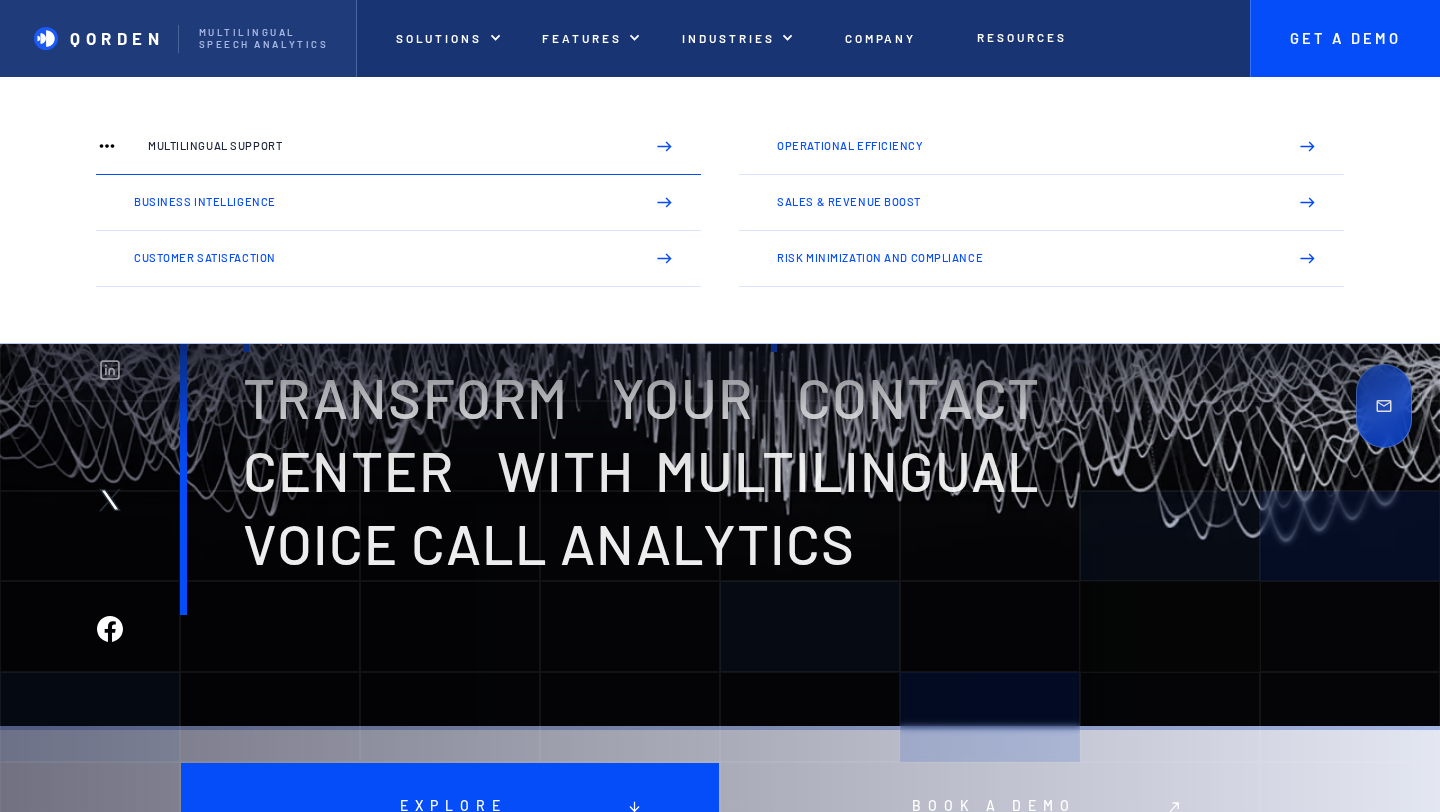 click on "Multilingual Support" at bounding box center [398, 147] 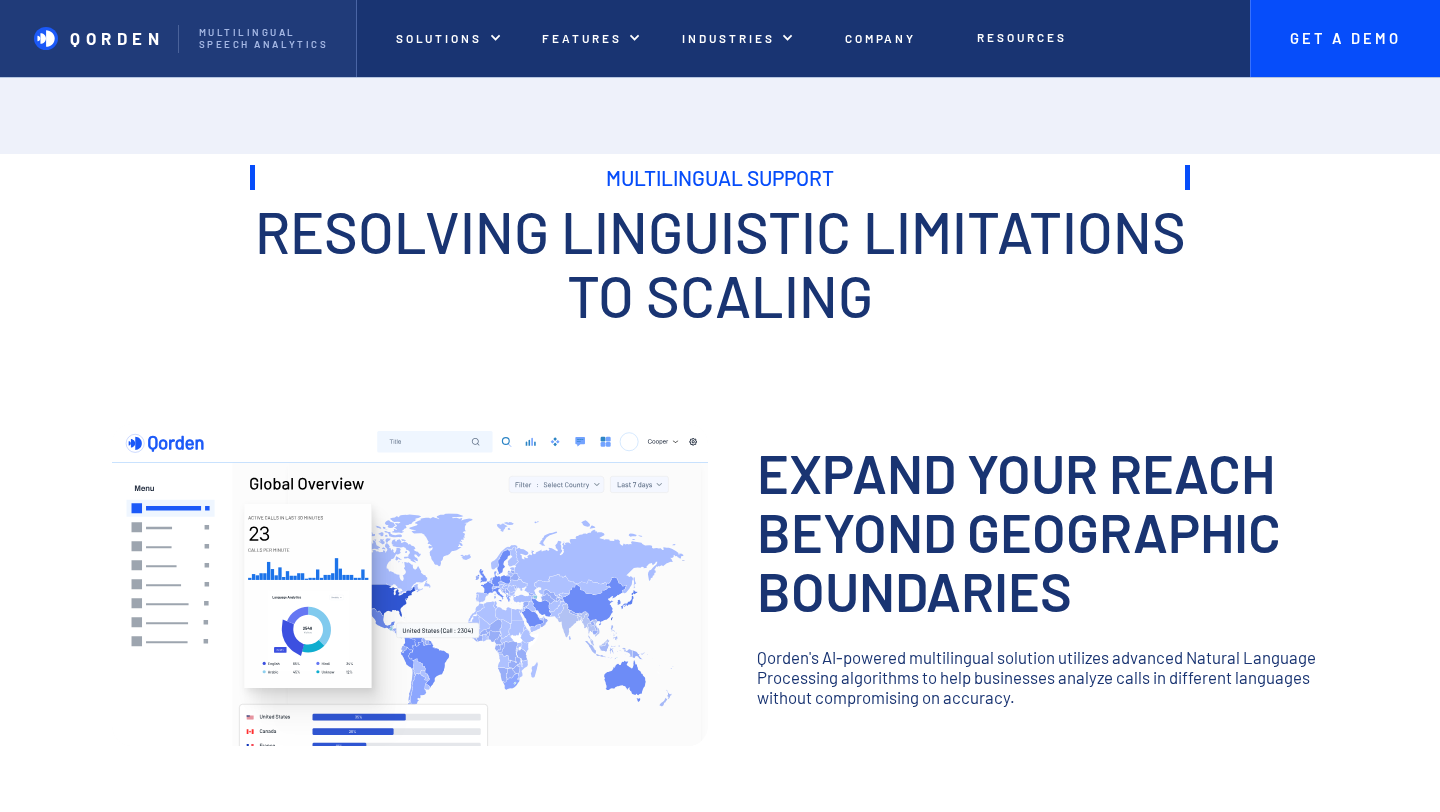 scroll, scrollTop: 0, scrollLeft: 0, axis: both 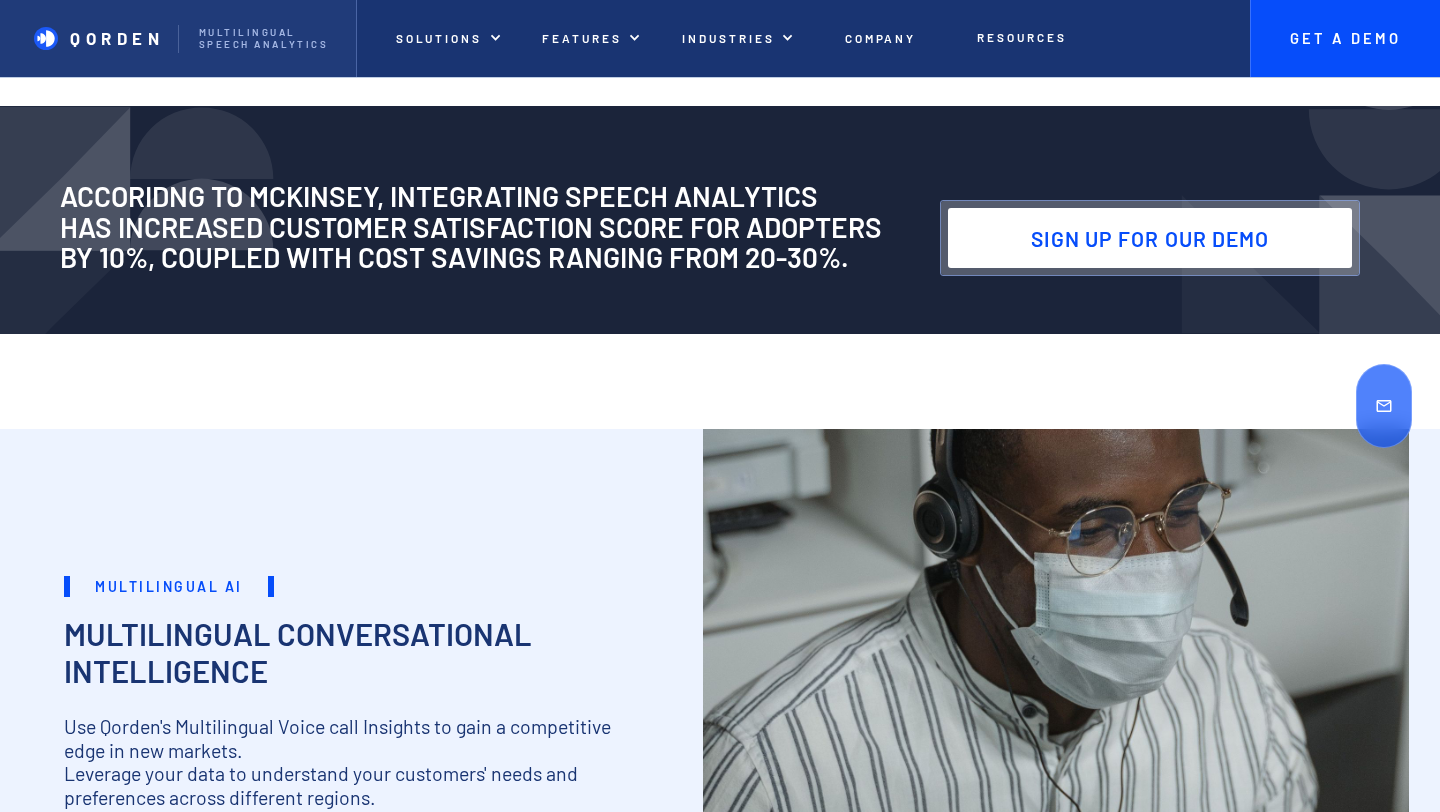 click on "Sign up for our DEMO" at bounding box center (1150, 238) 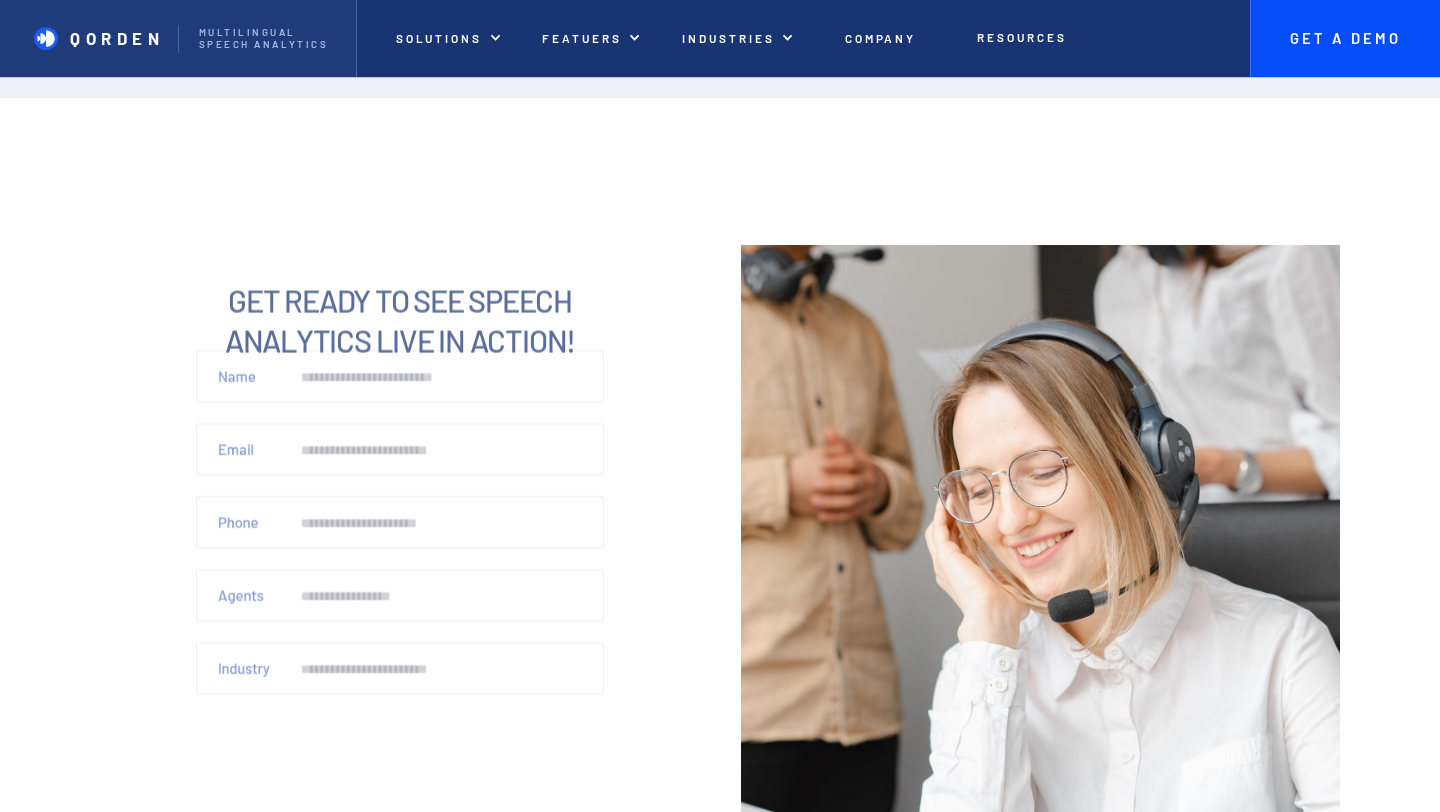 scroll, scrollTop: 0, scrollLeft: 0, axis: both 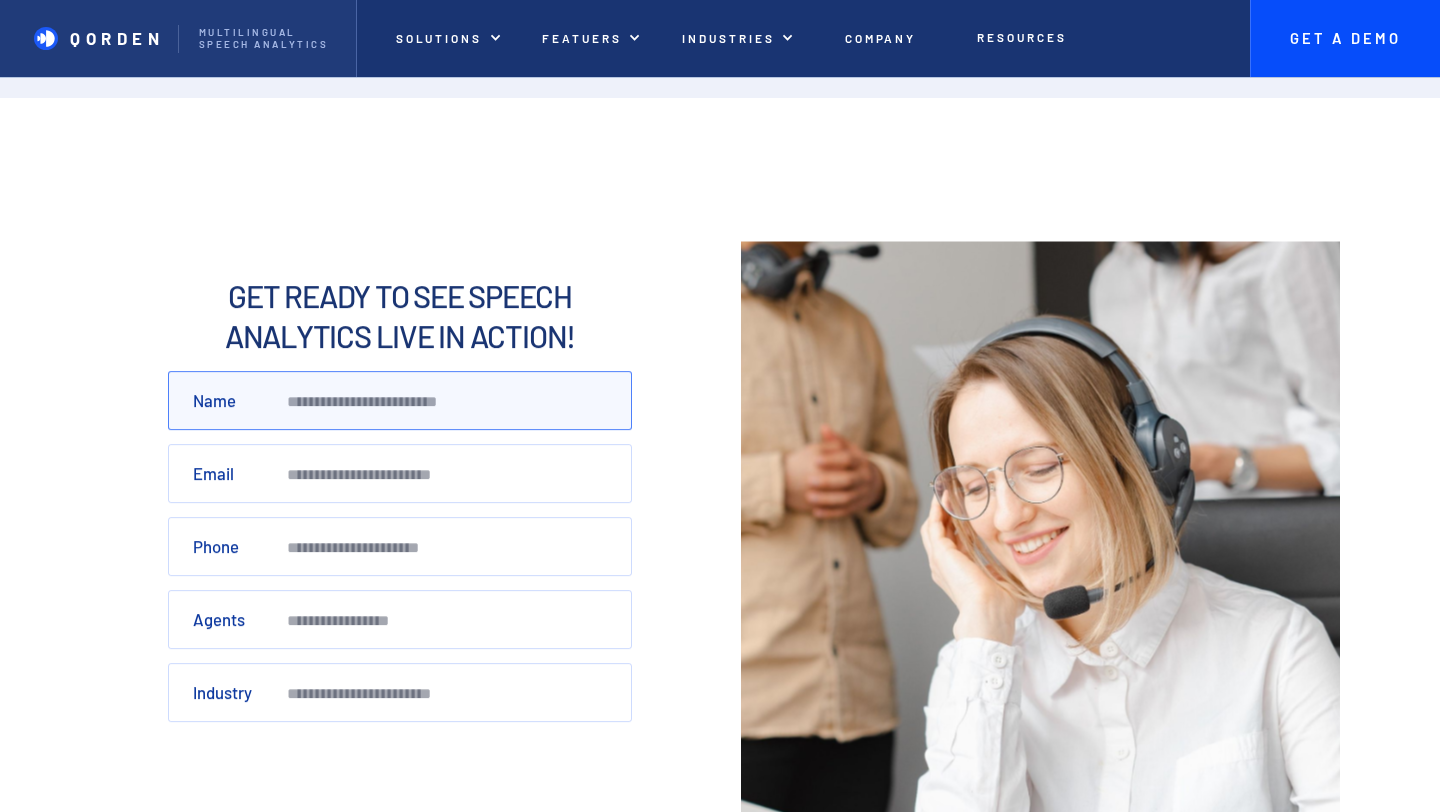 click on "Name" at bounding box center [400, 401] 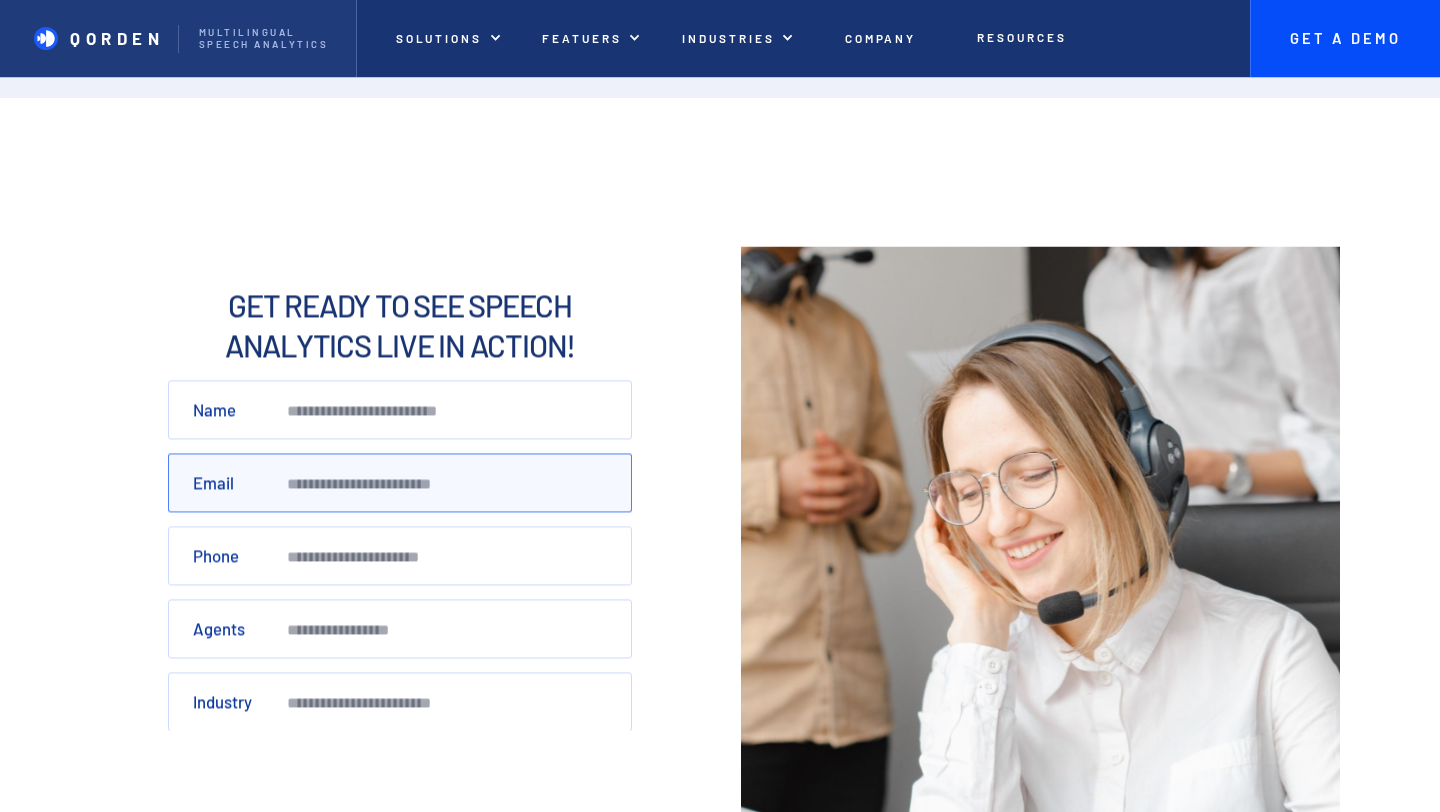 click on "Email" at bounding box center [400, 483] 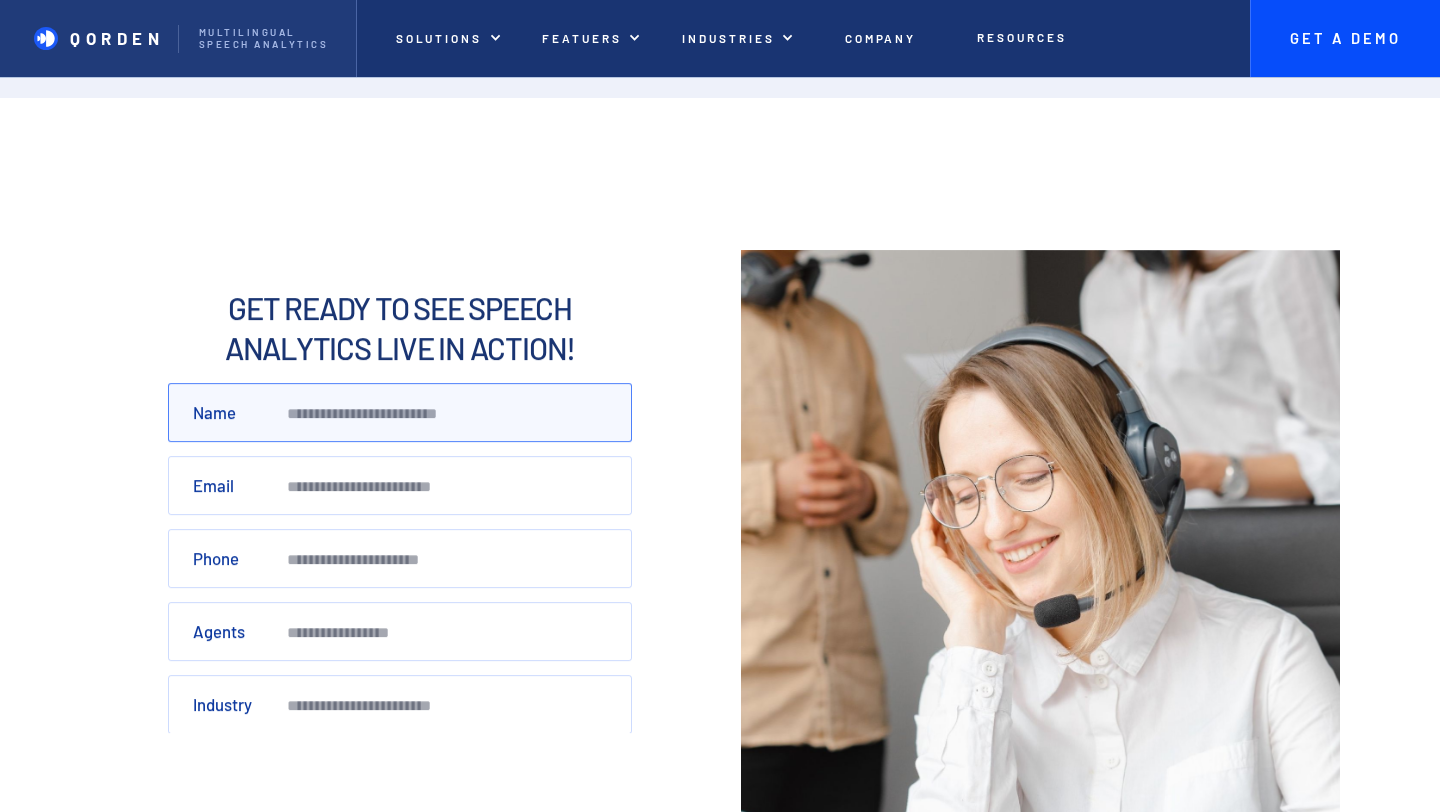 click on "Name" at bounding box center (400, 413) 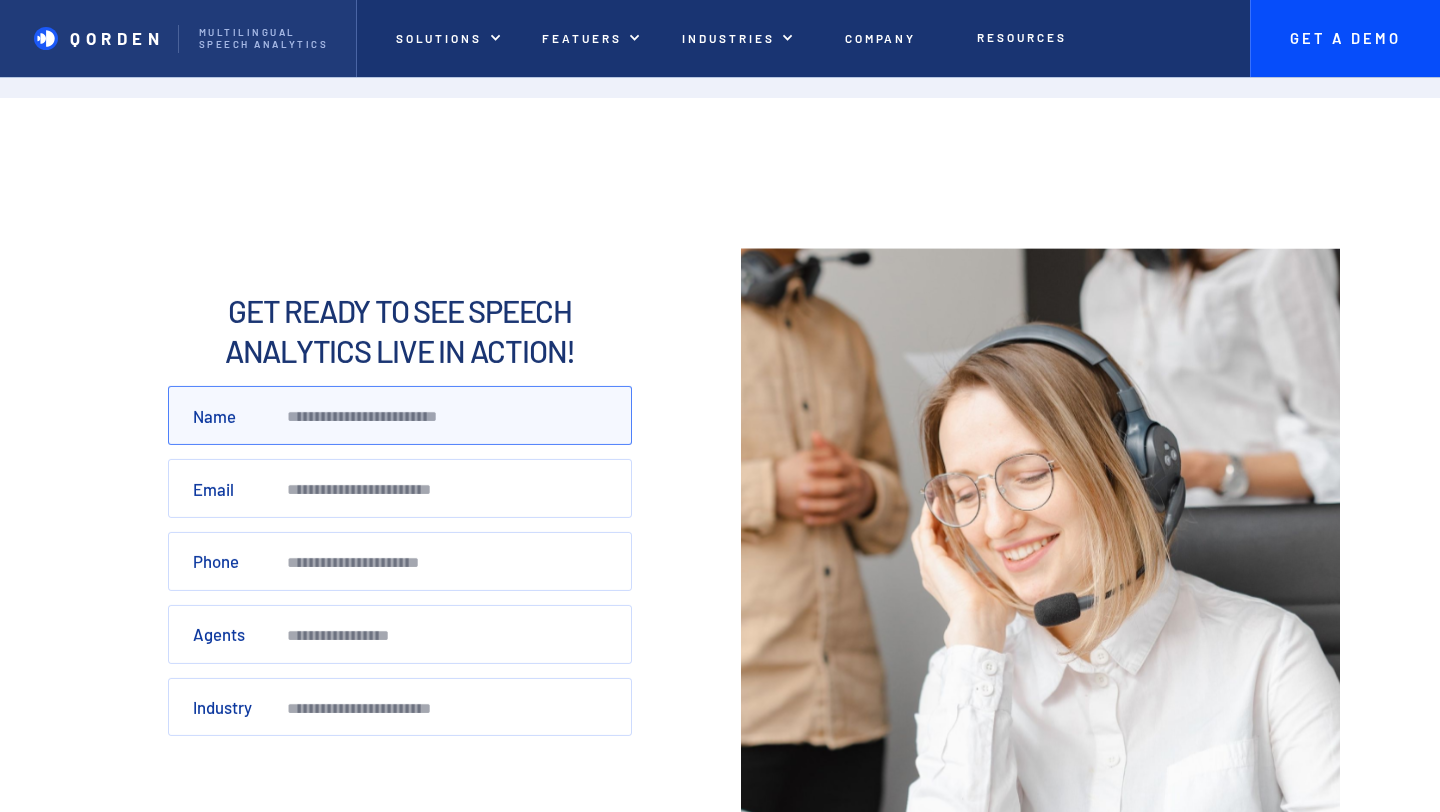 type on "****" 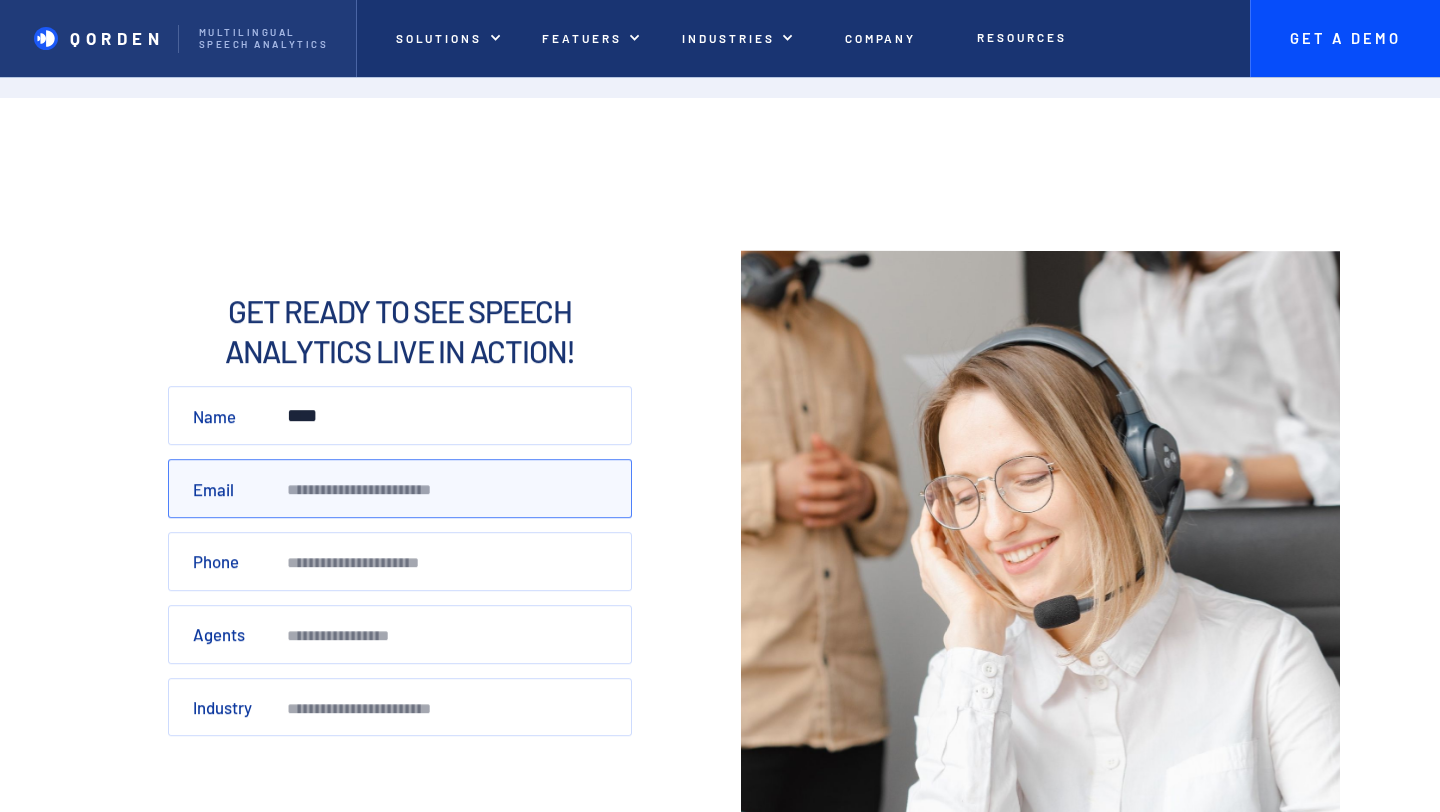 click on "Email" at bounding box center (400, 488) 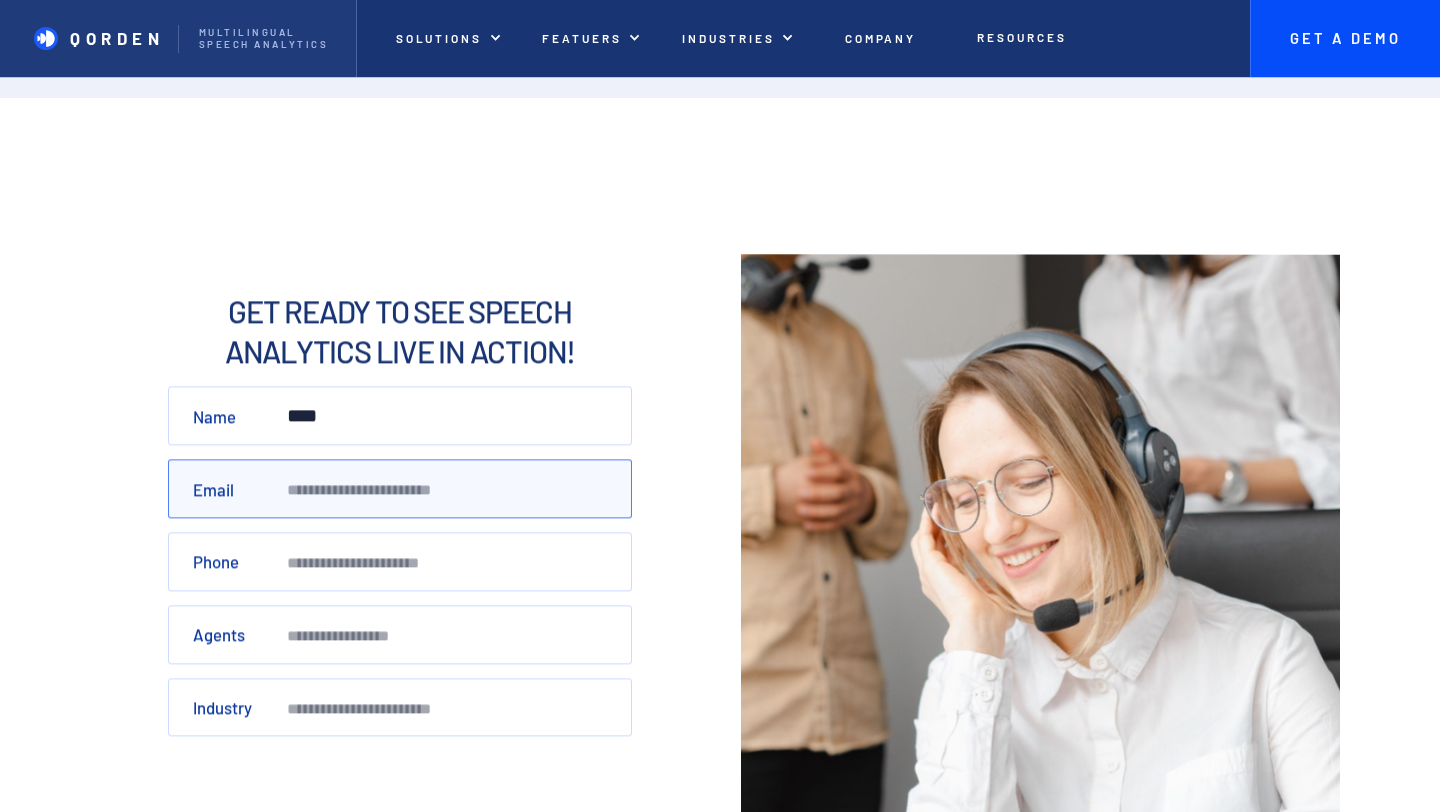 type on "**********" 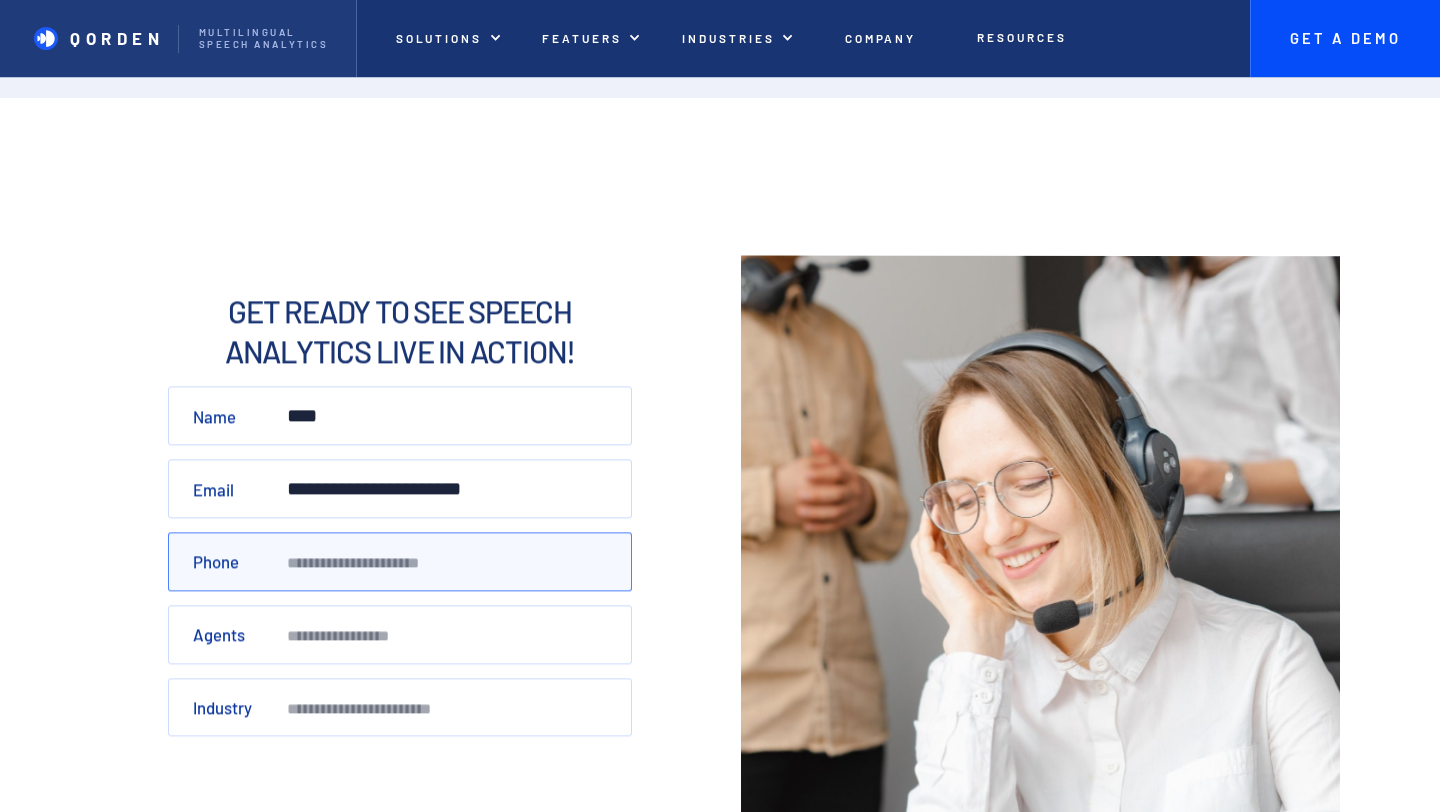click on "Phone" at bounding box center (400, 561) 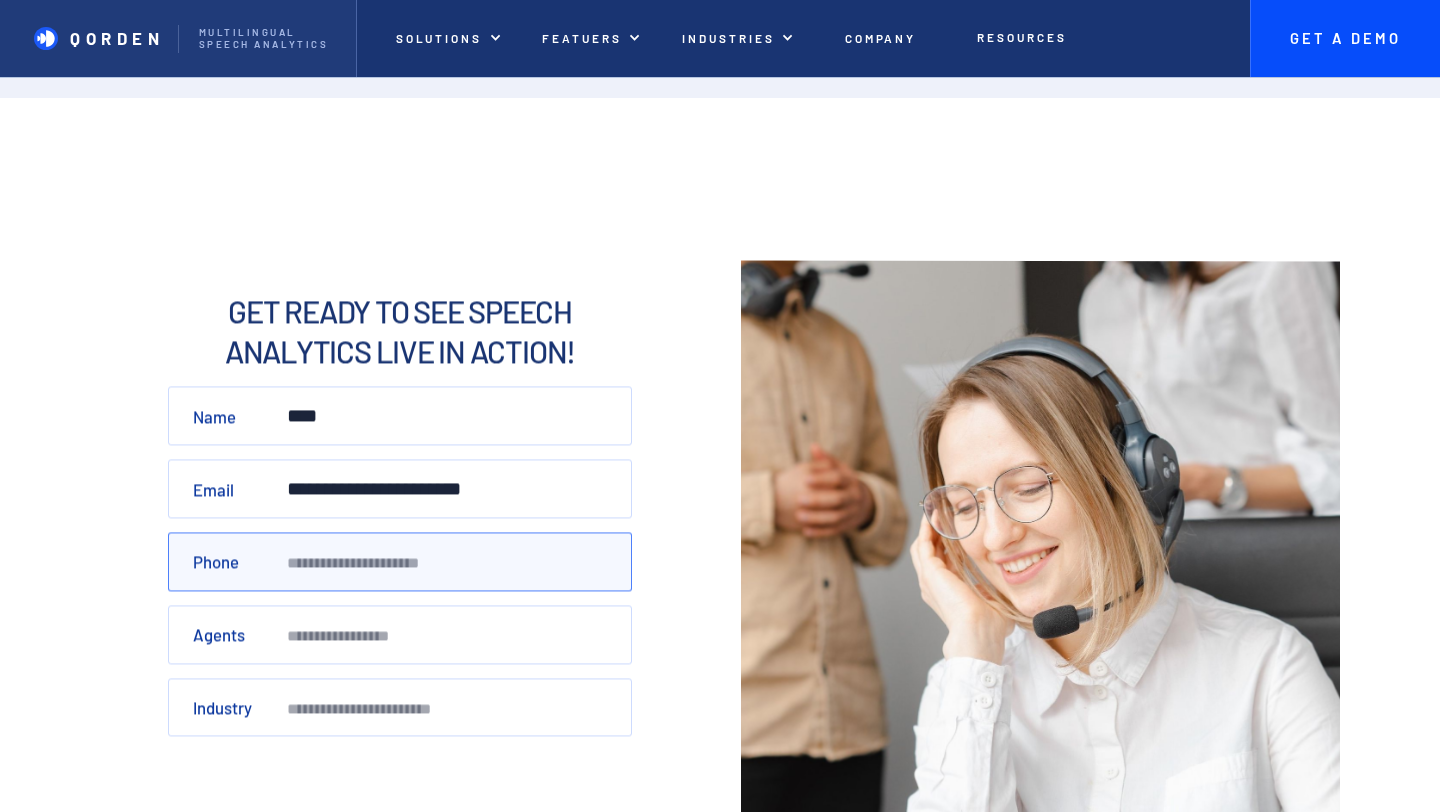 type on "**********" 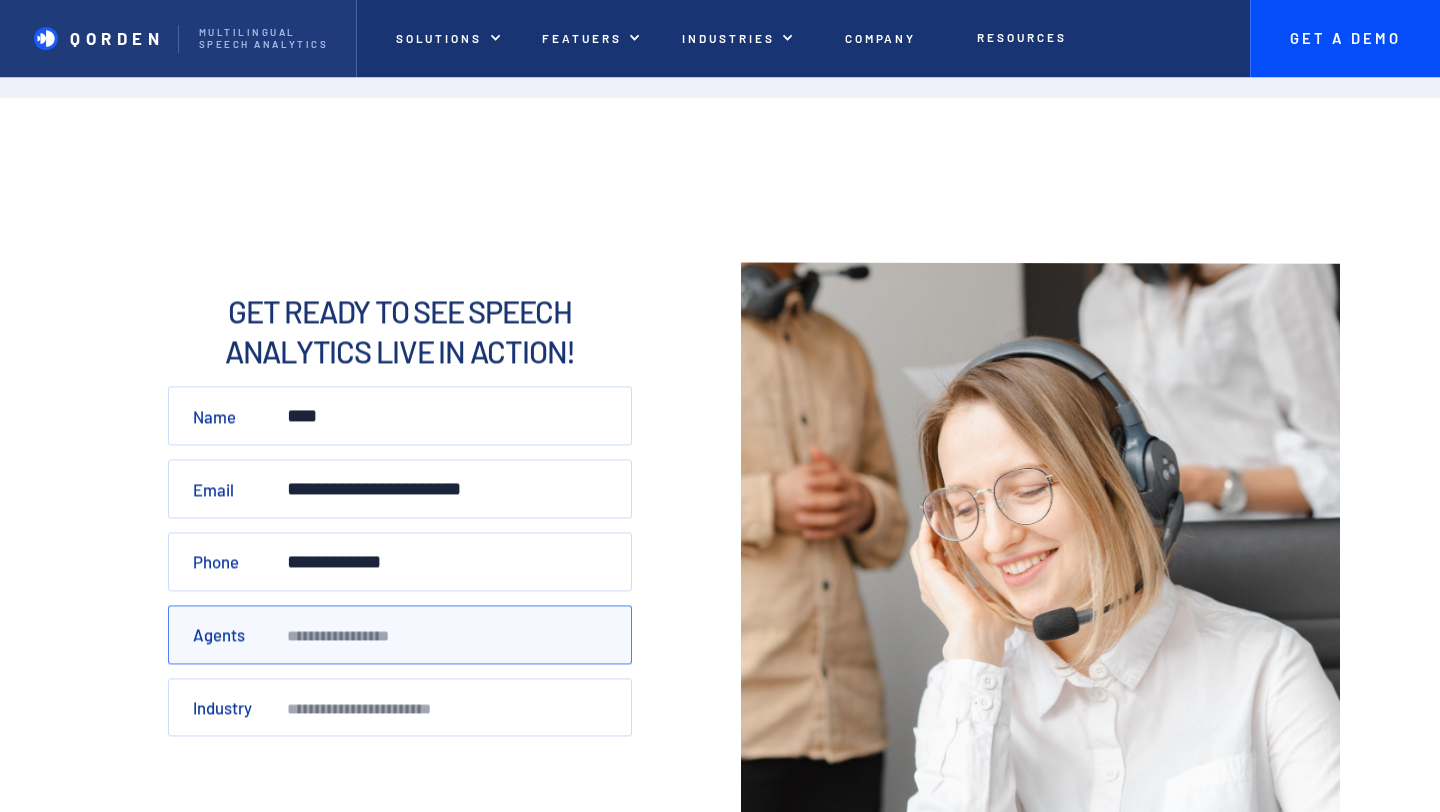click on "Agents" at bounding box center [400, 634] 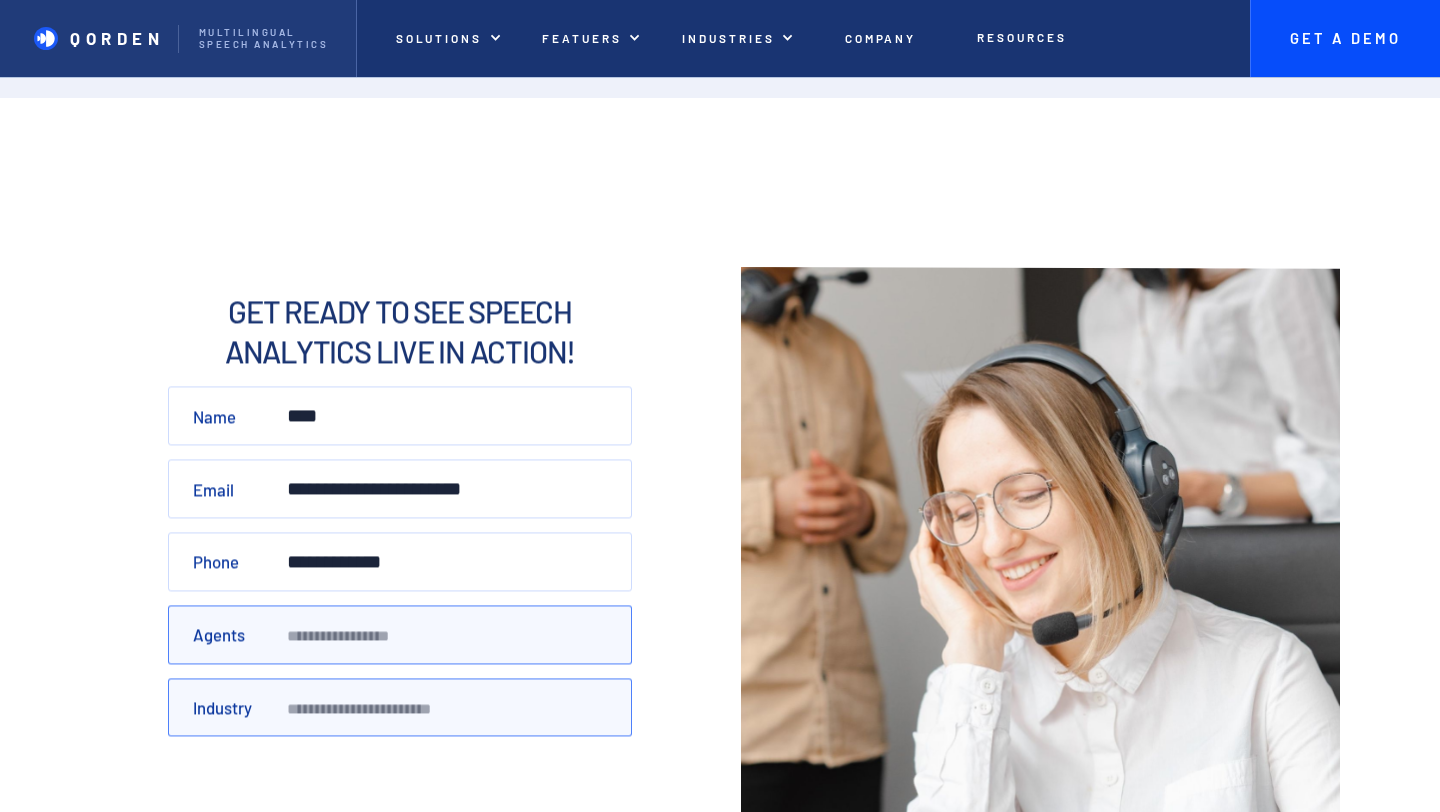 type on "**" 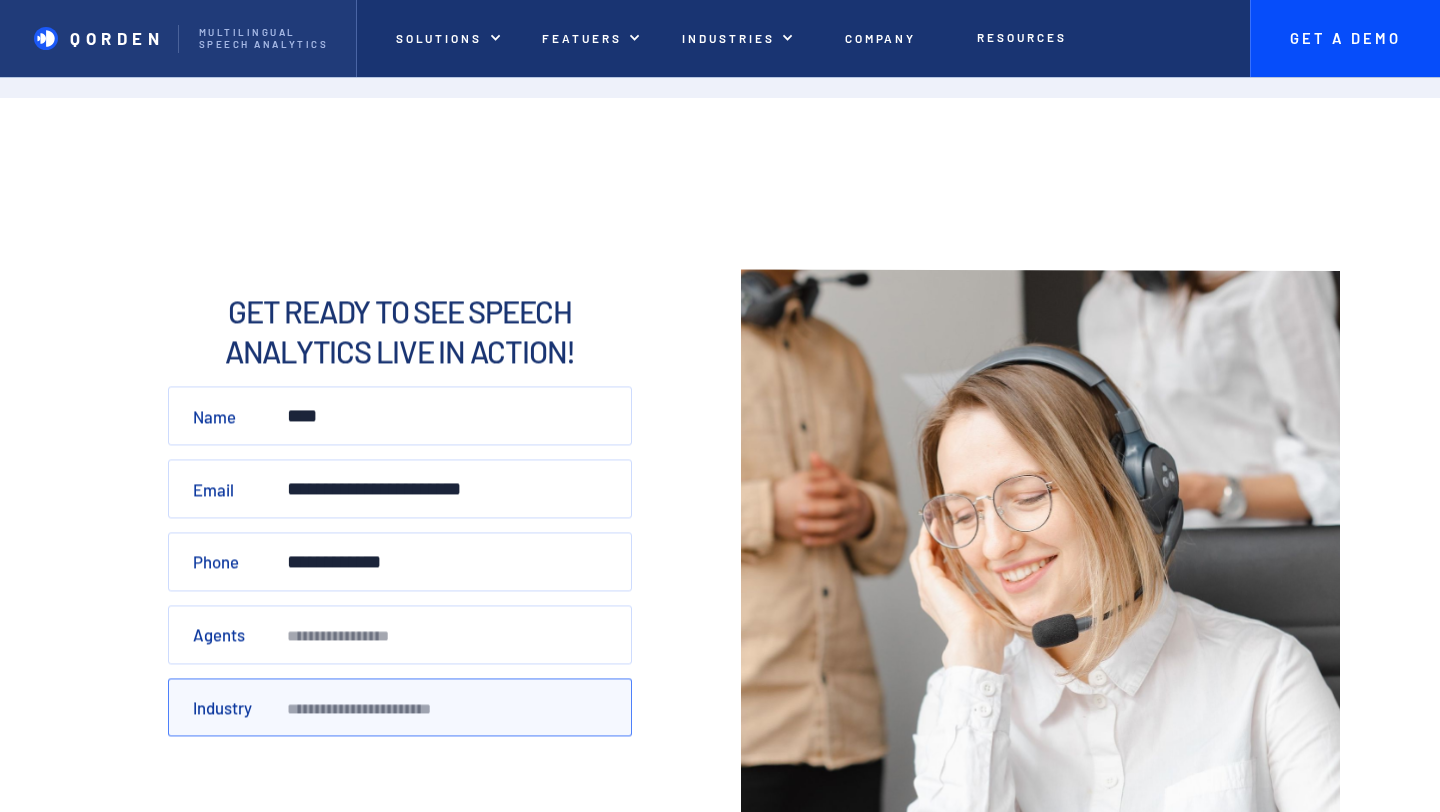 click on "Industry" at bounding box center [400, 707] 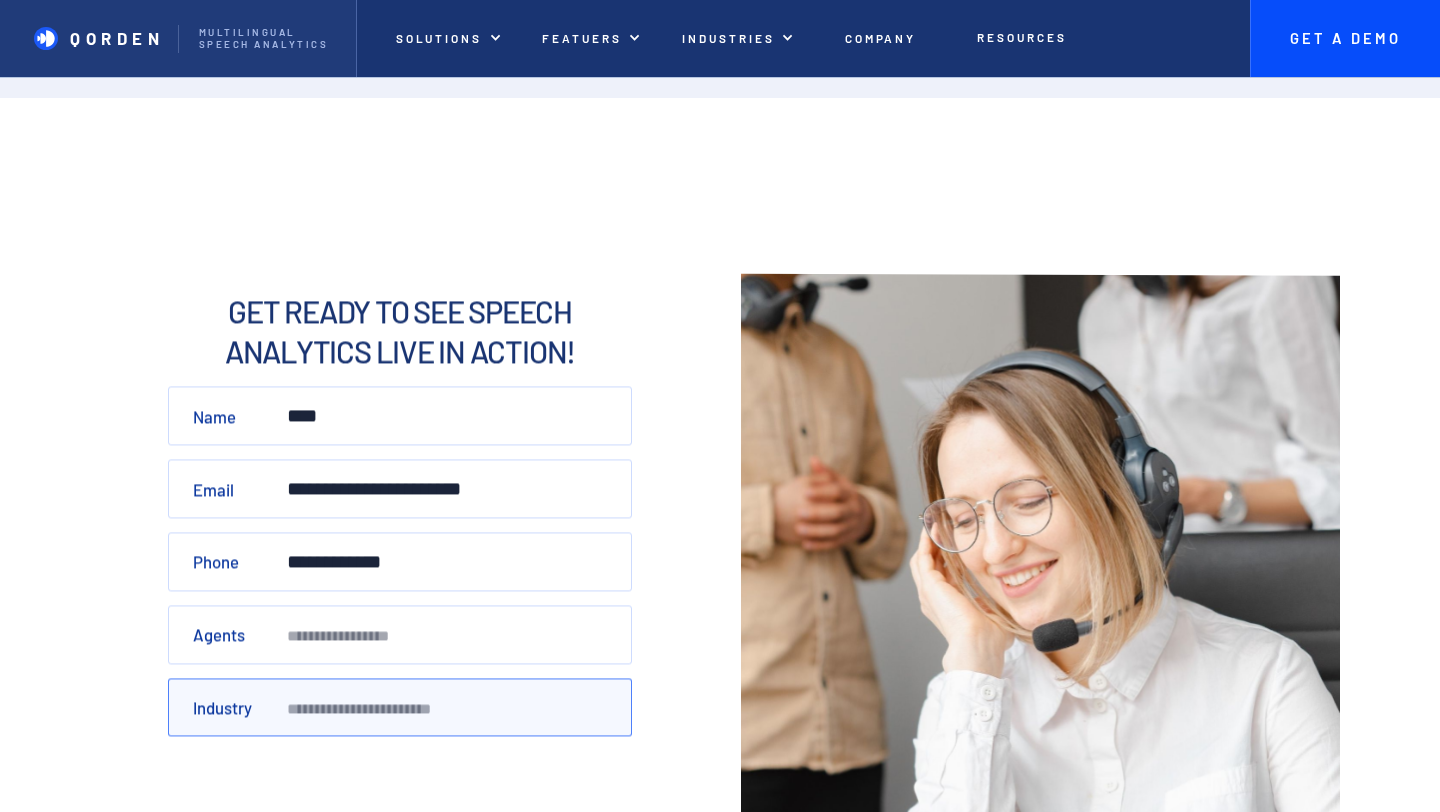 type on "*******" 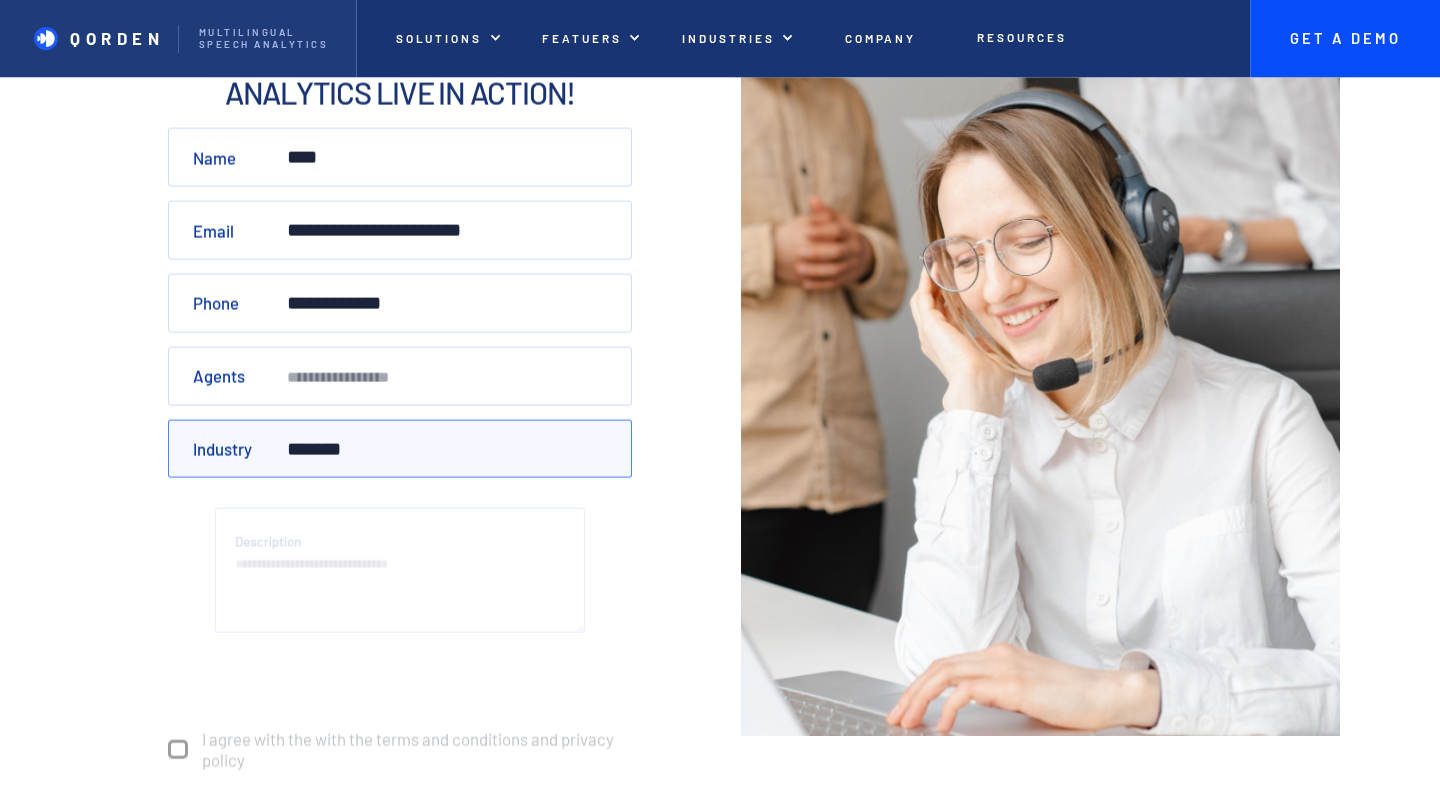 scroll, scrollTop: 429, scrollLeft: 0, axis: vertical 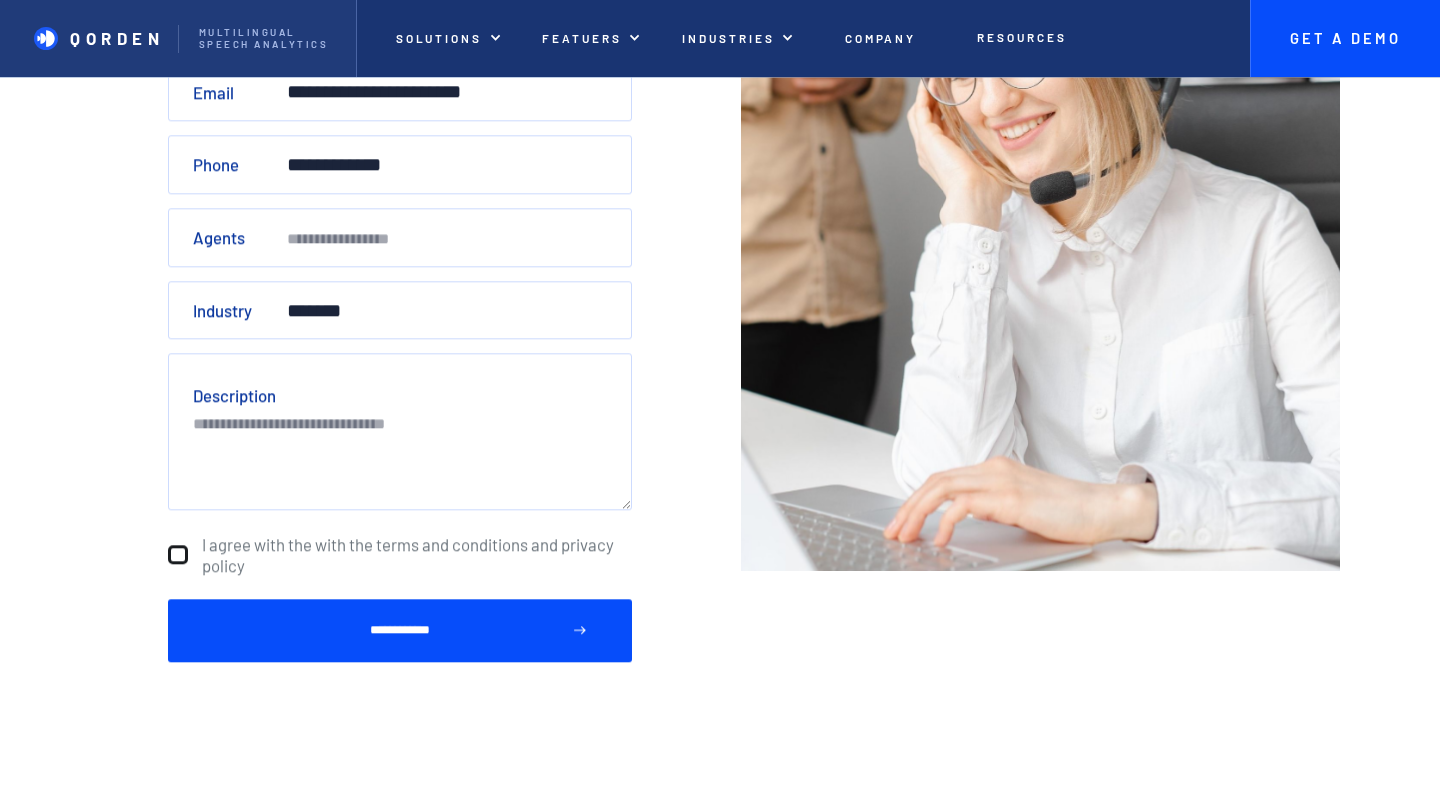 click on "**********" at bounding box center [400, 278] 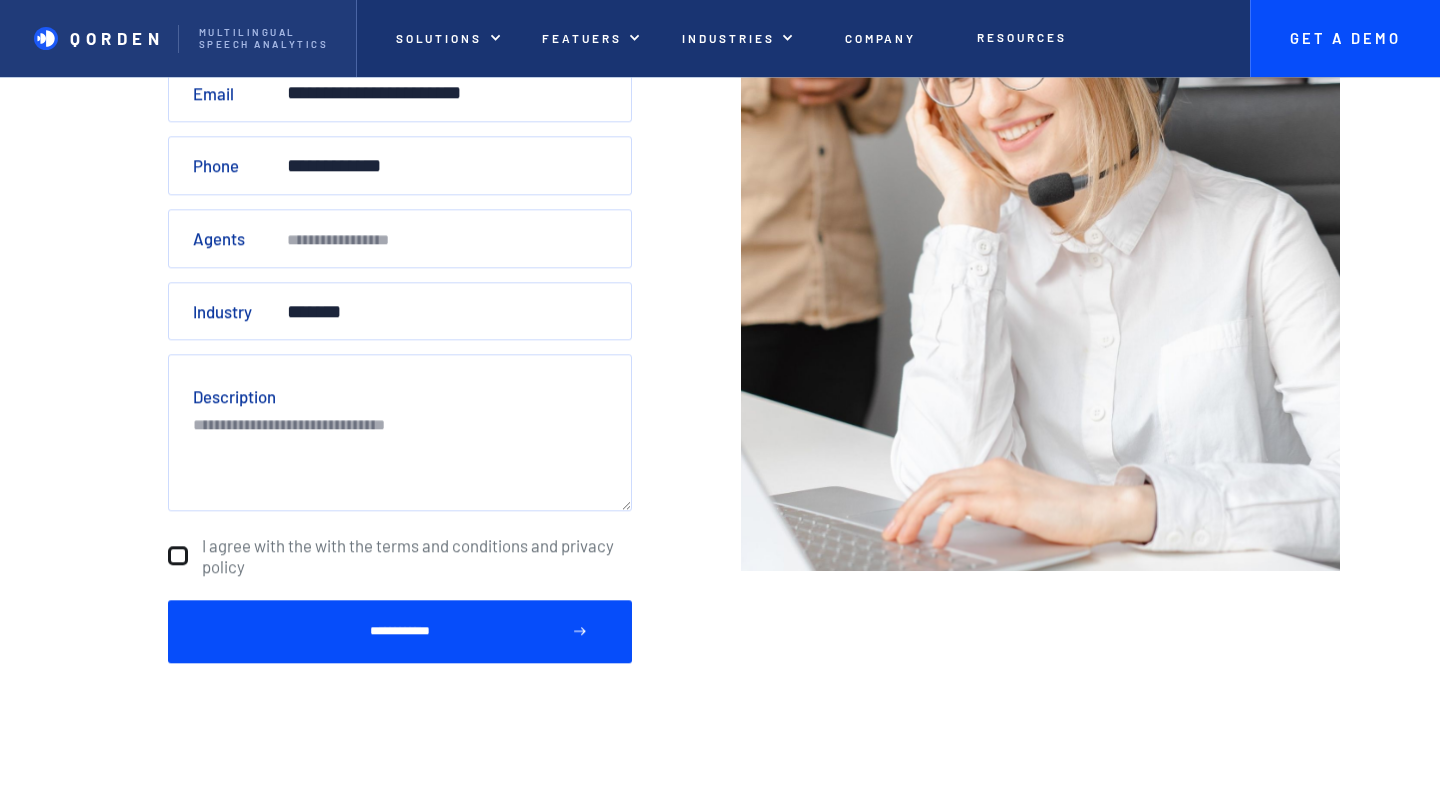 click at bounding box center [178, 556] 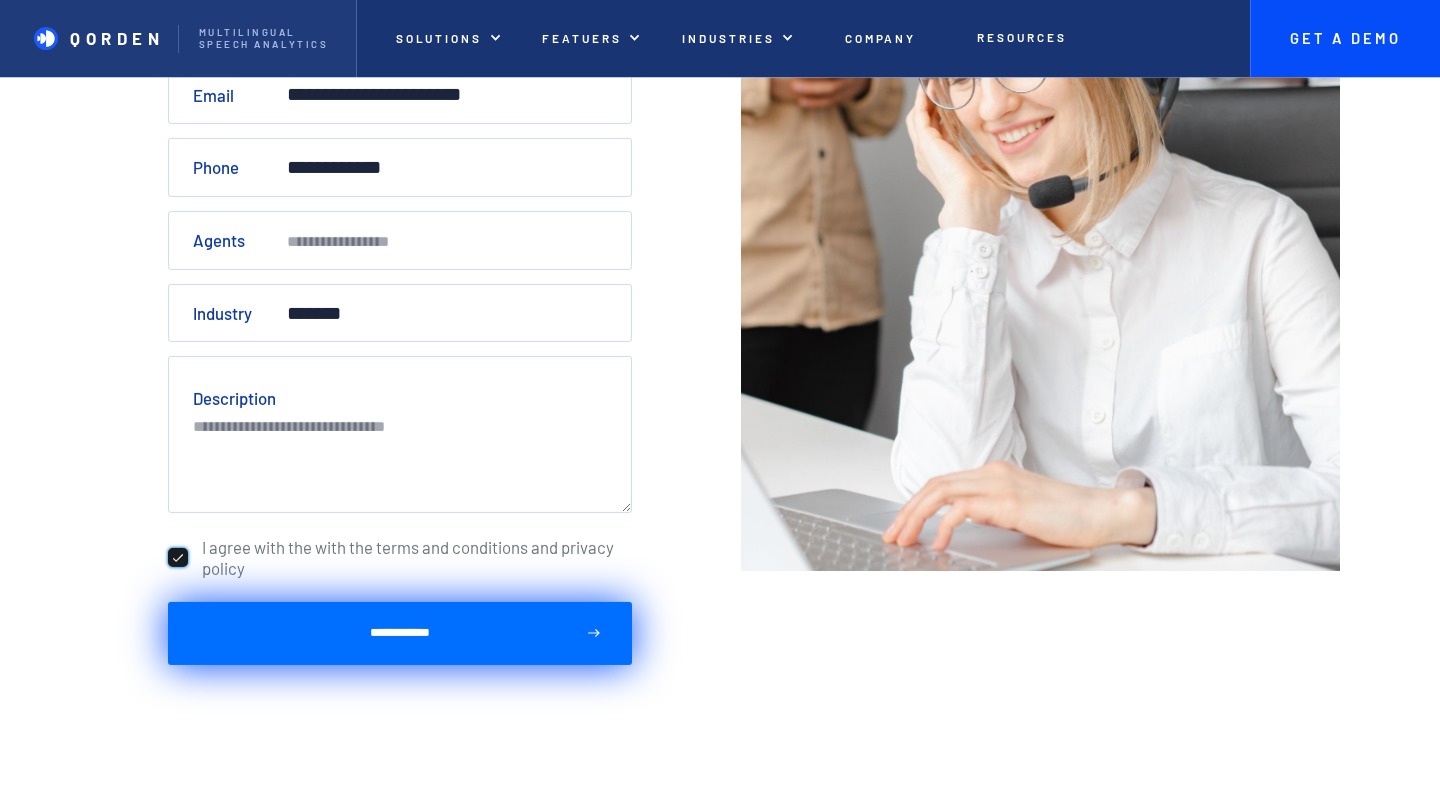 click on "**********" at bounding box center [400, 633] 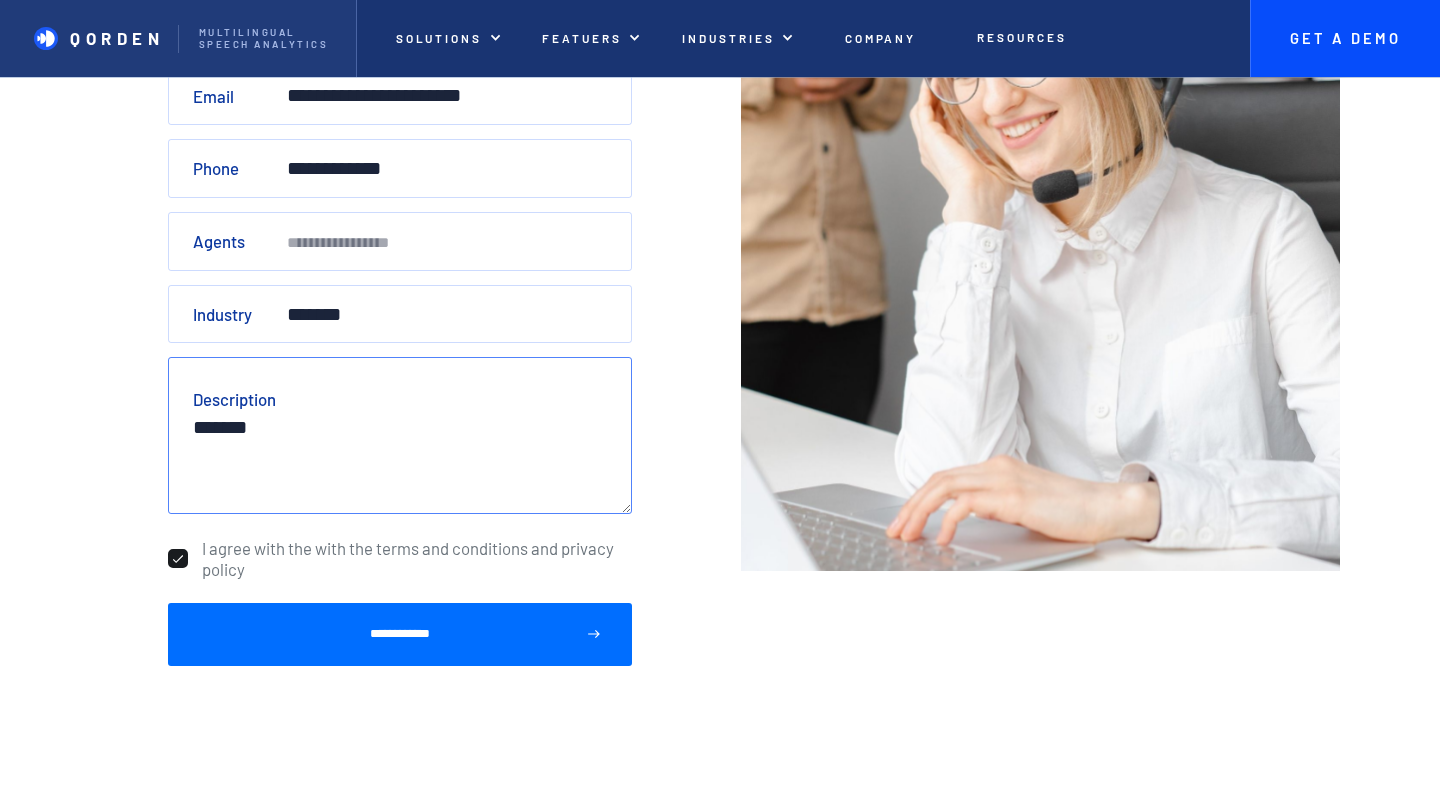 type on "*******" 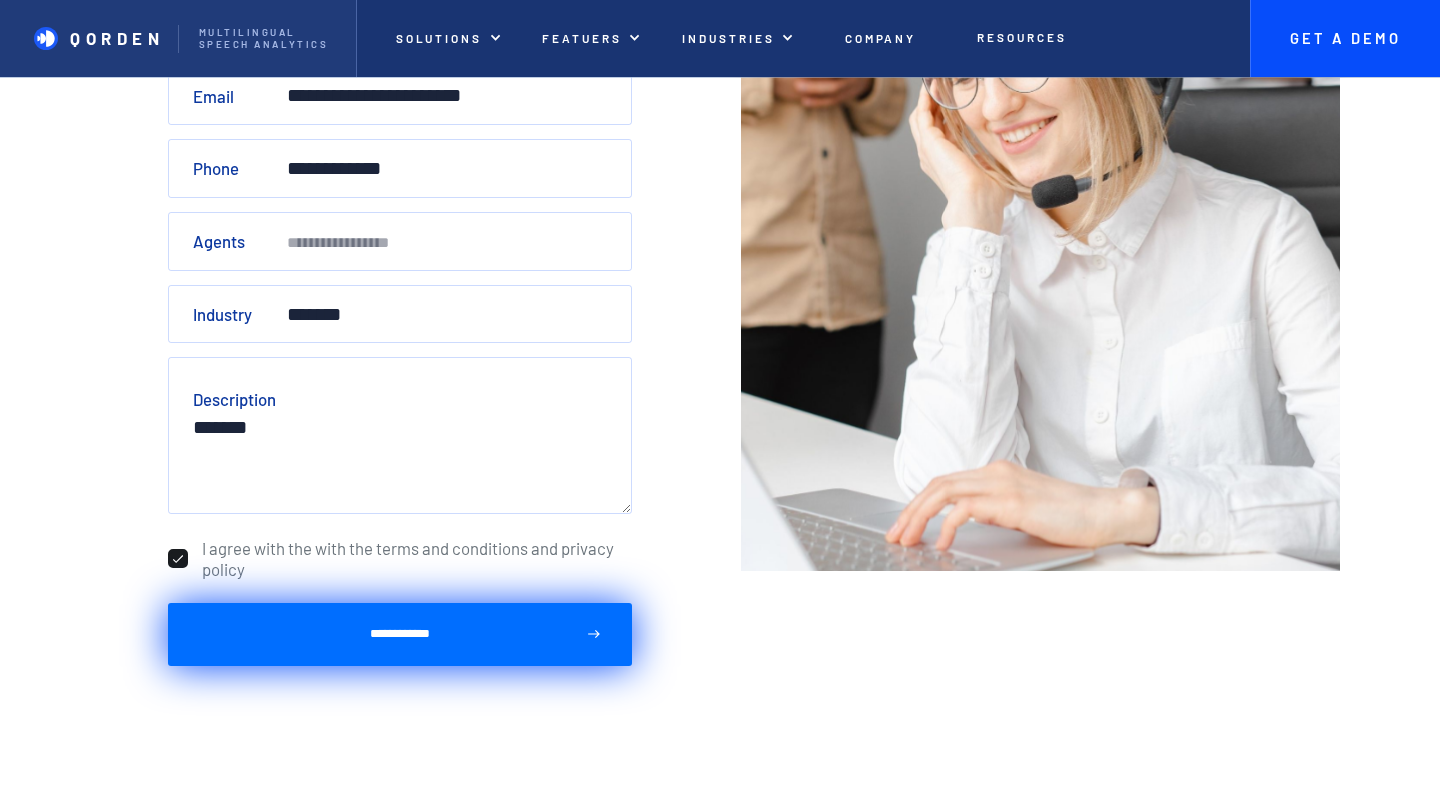 click on "**********" at bounding box center (400, 634) 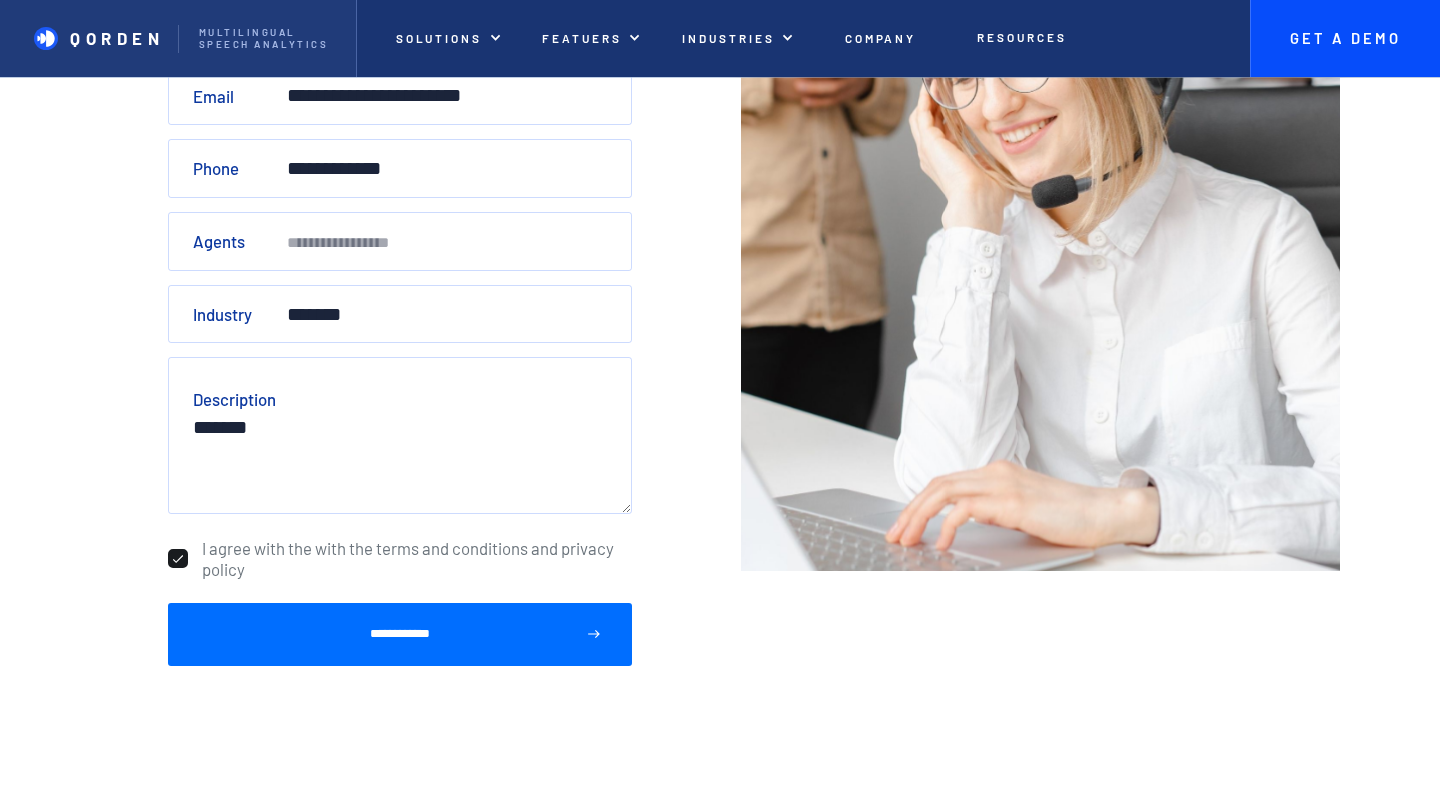 type on "**********" 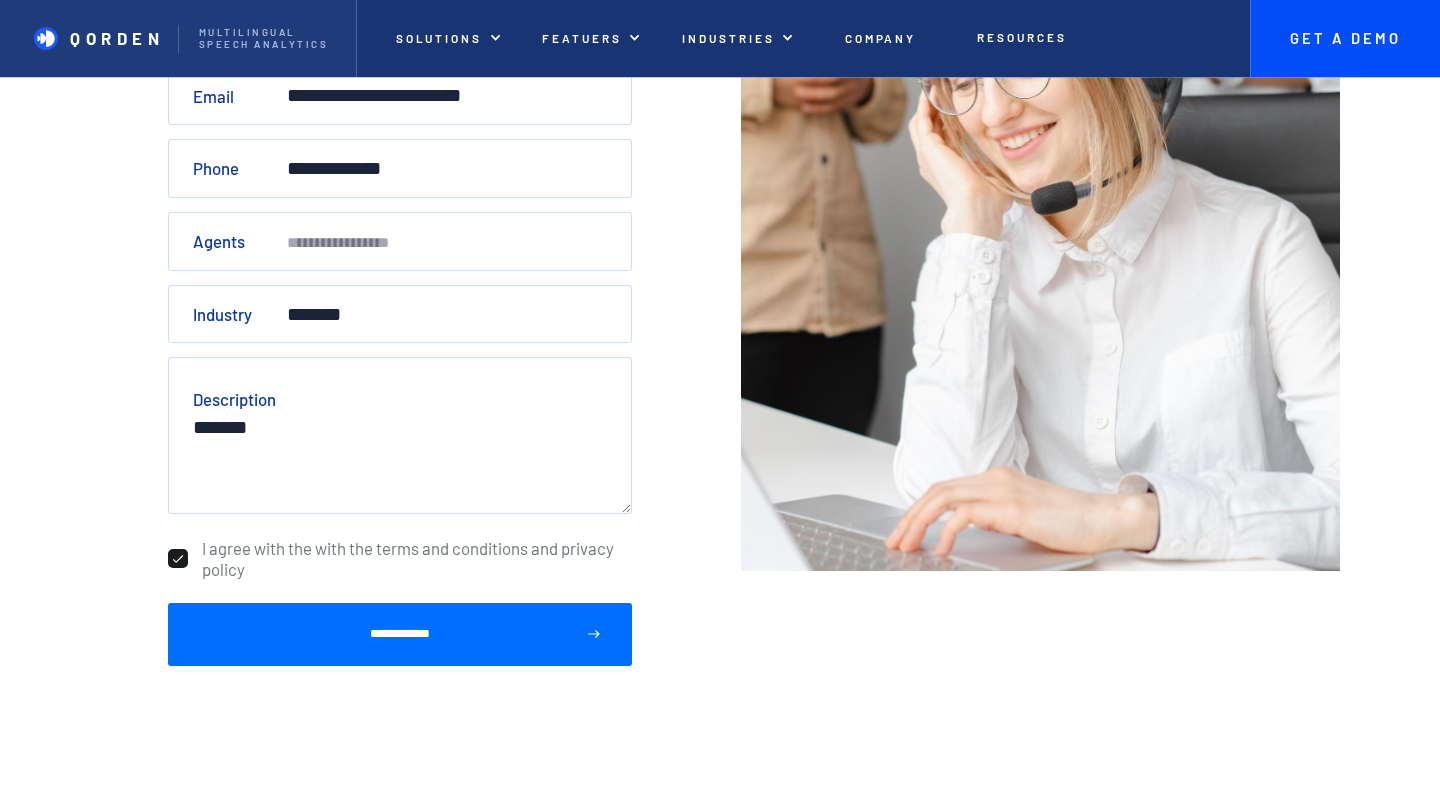 scroll, scrollTop: 0, scrollLeft: 0, axis: both 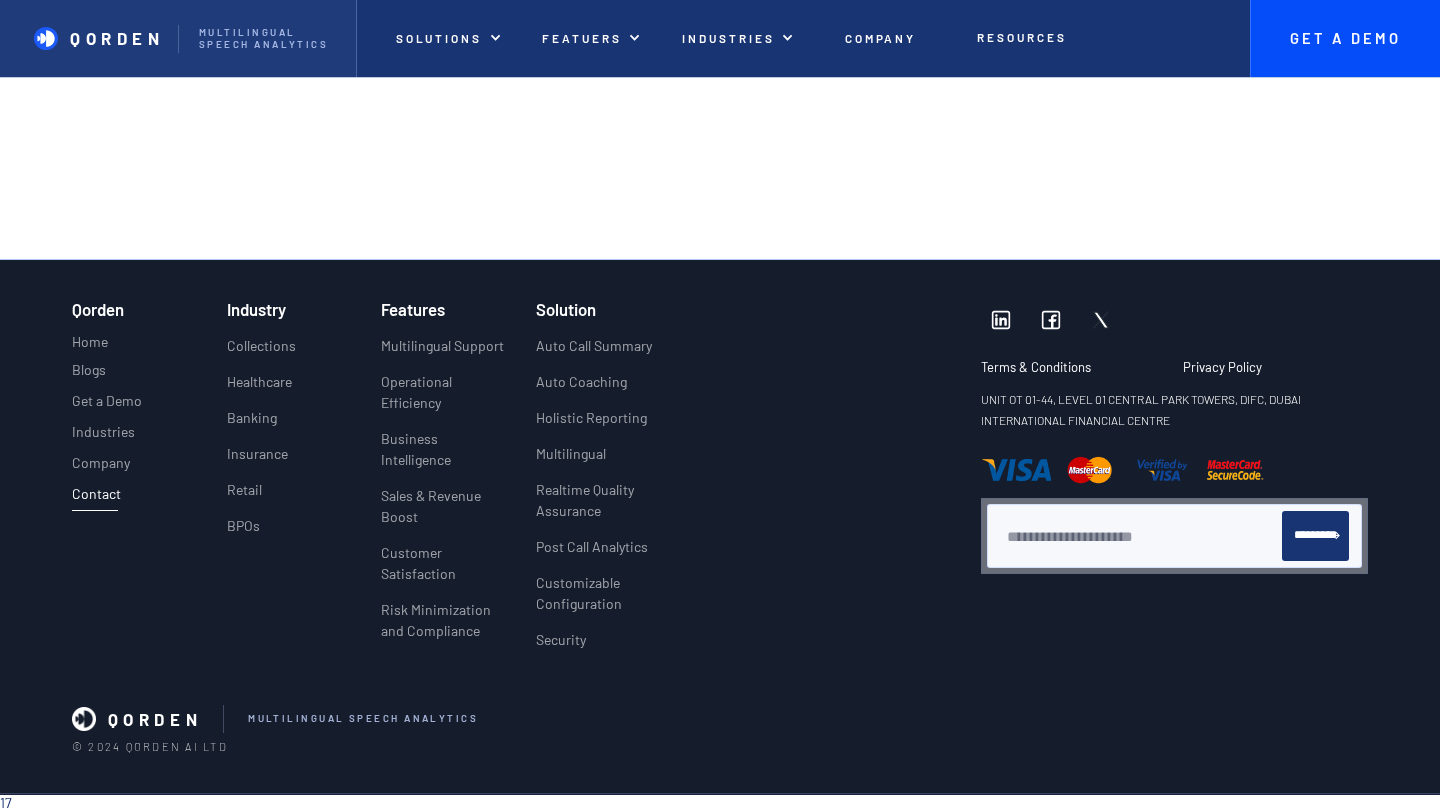 click at bounding box center (1001, 320) 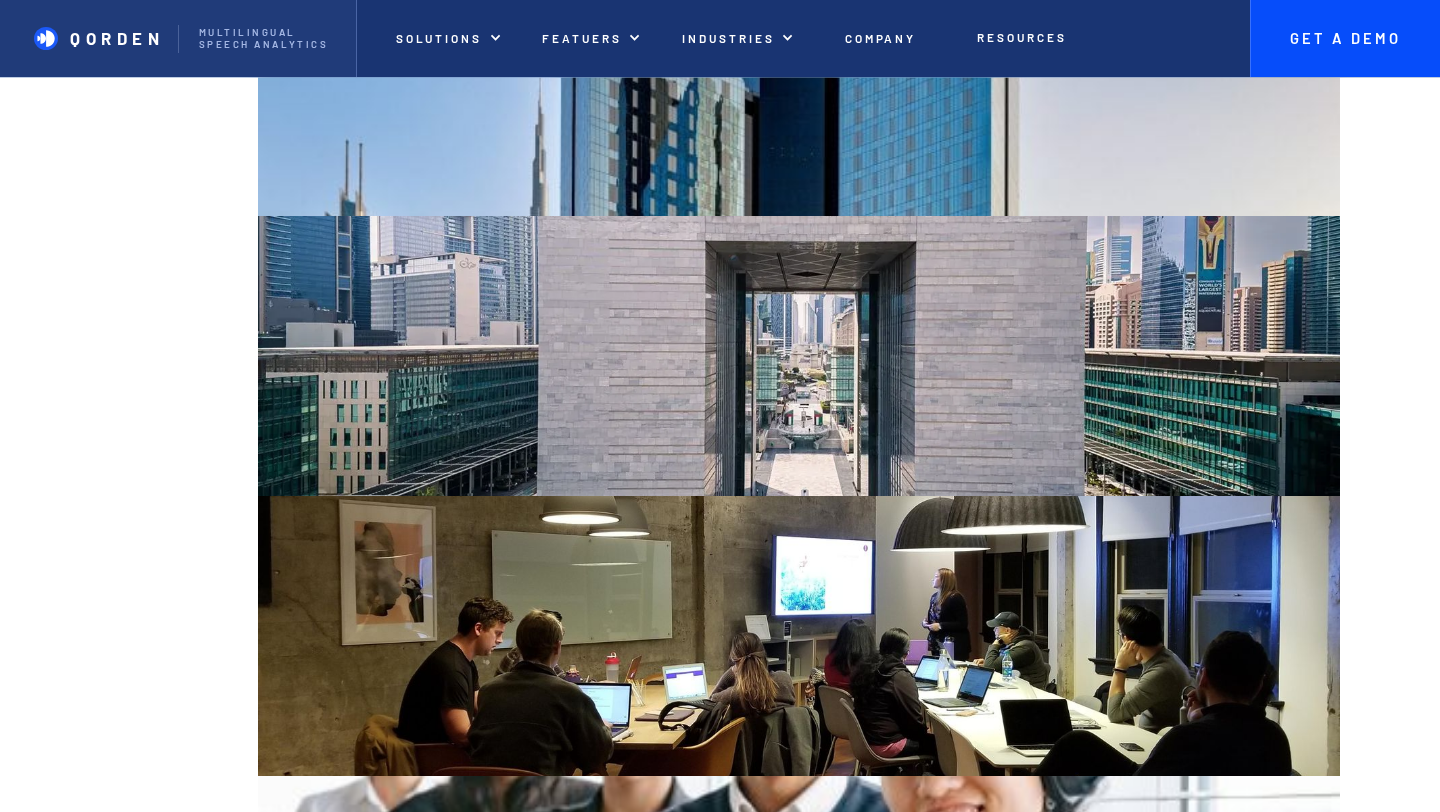 scroll, scrollTop: 2747, scrollLeft: 0, axis: vertical 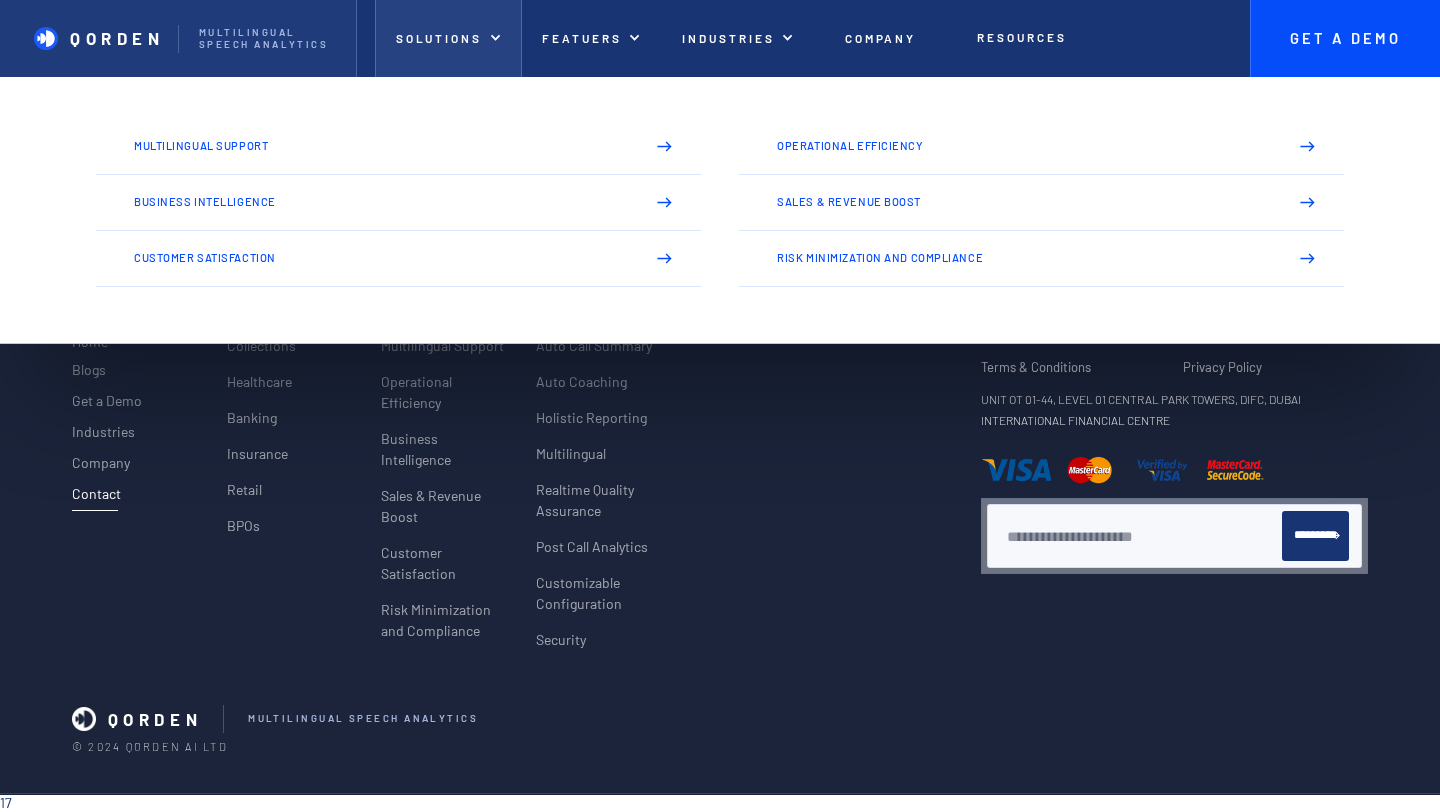 click on "Solutions" at bounding box center (448, 38) 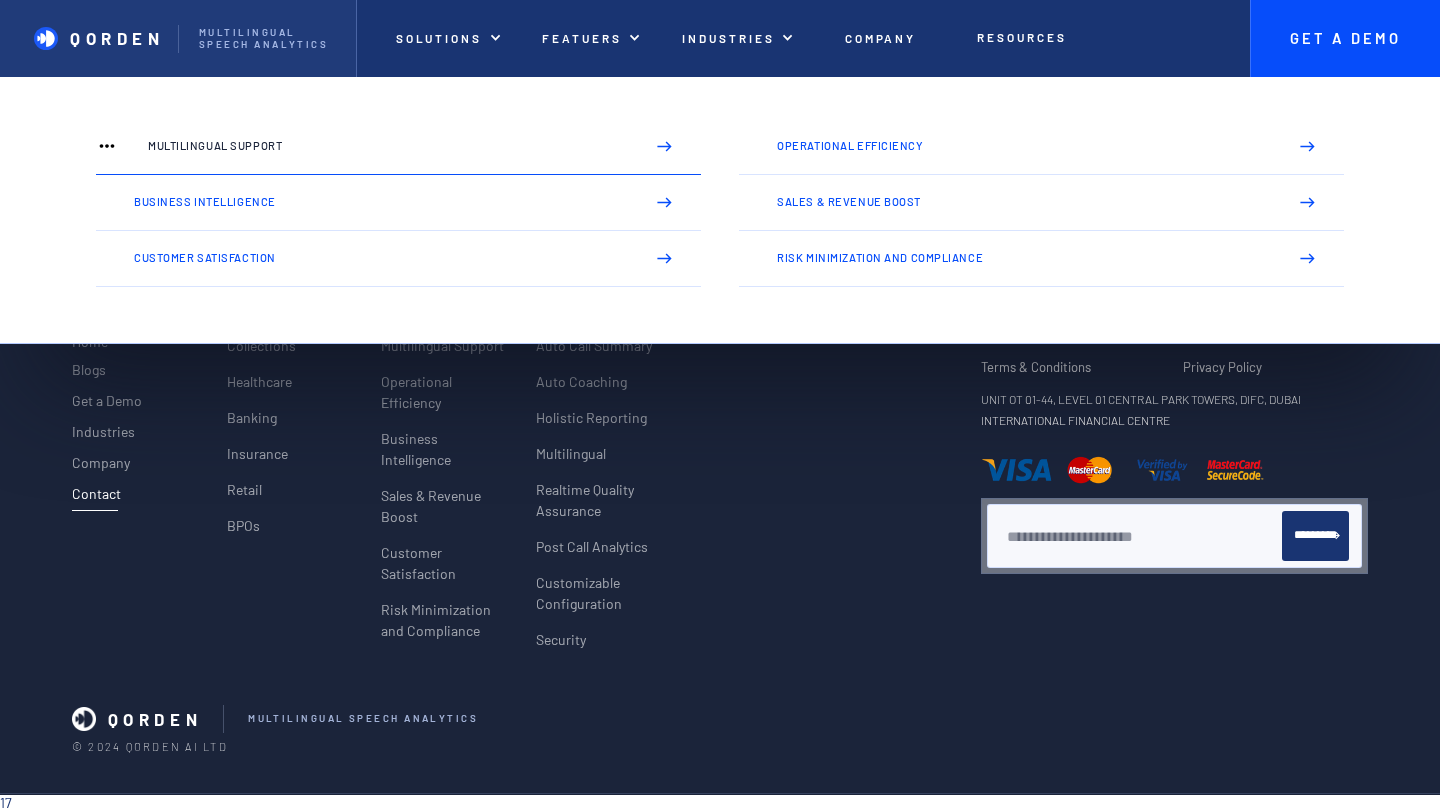 click on "Multilingual Support" at bounding box center [398, 147] 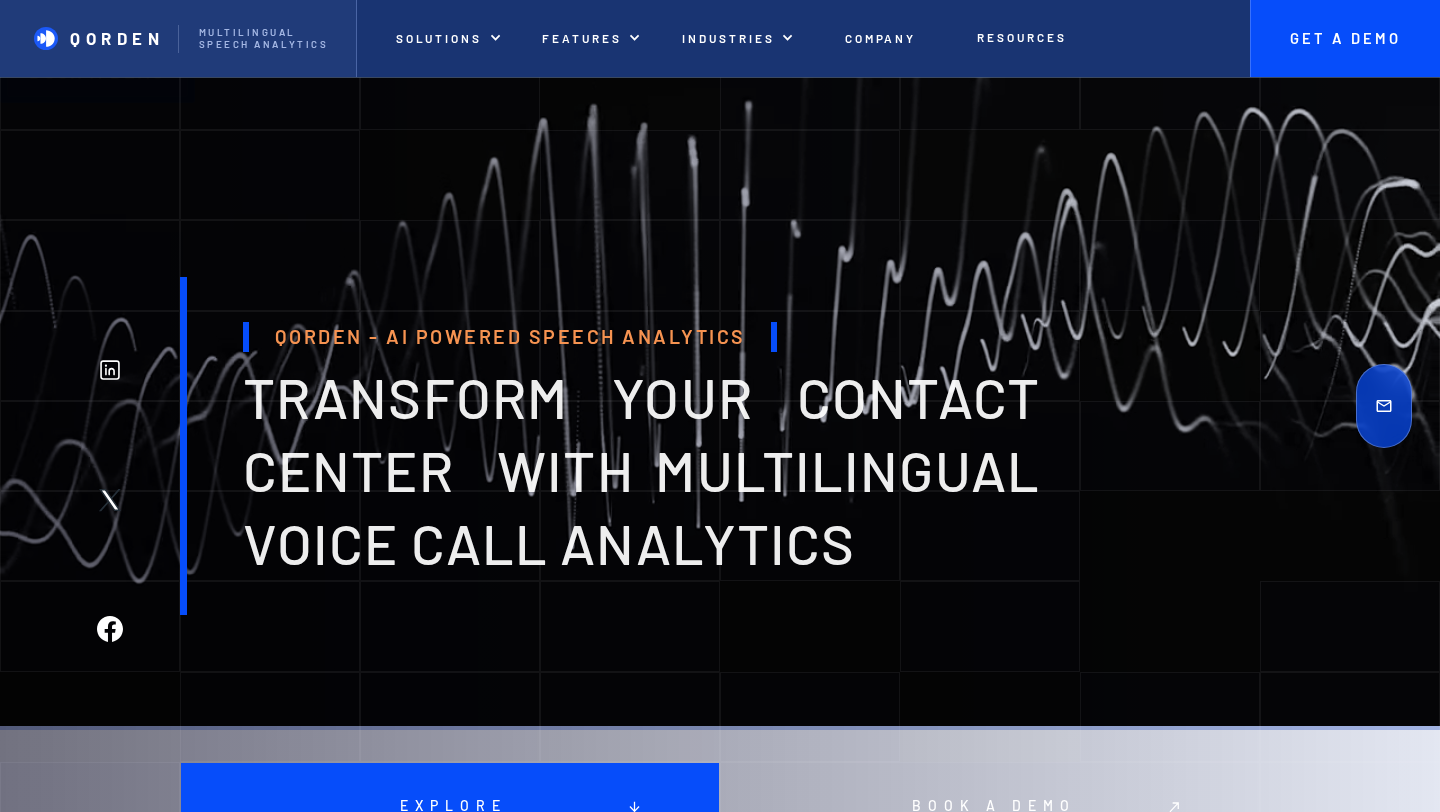 scroll, scrollTop: 0, scrollLeft: 0, axis: both 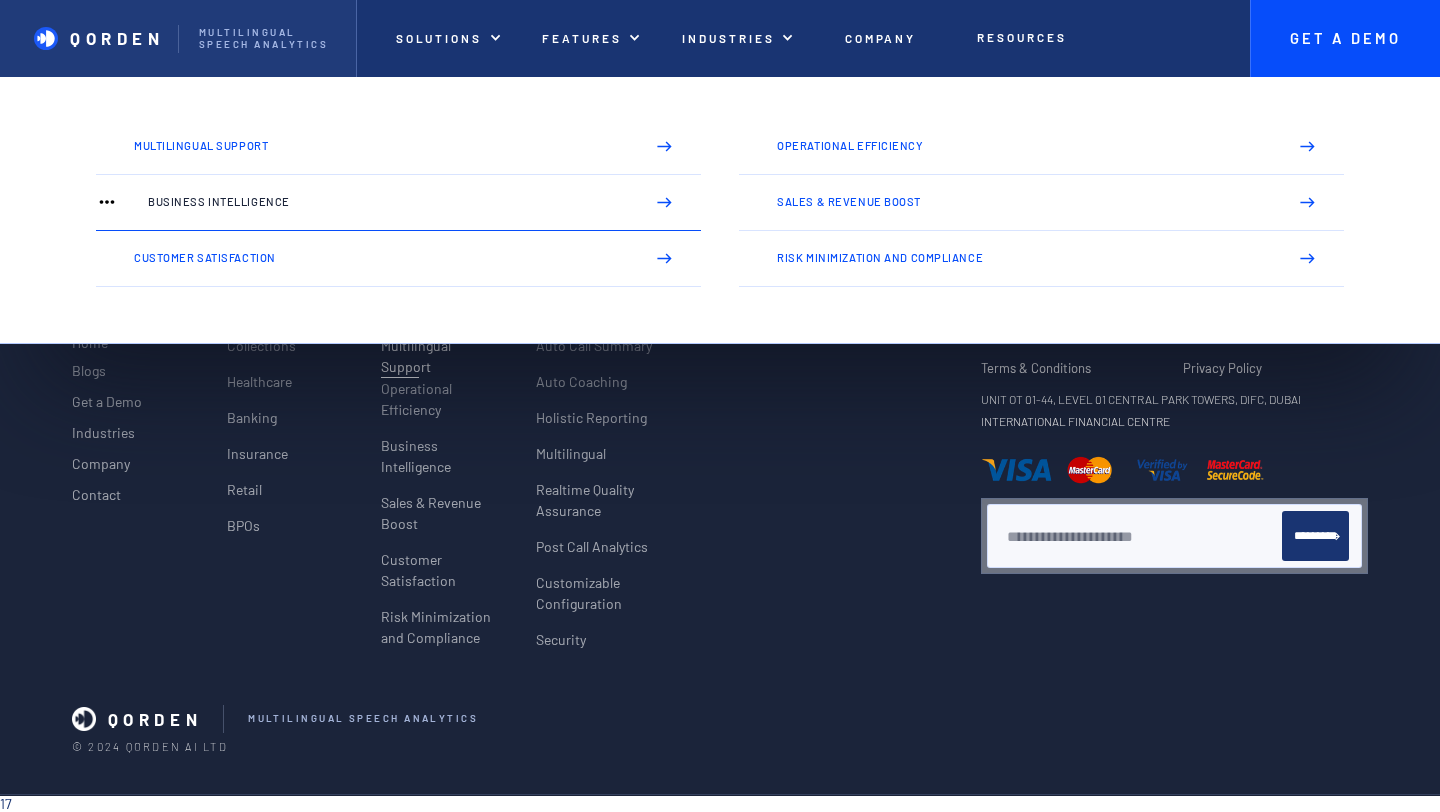 click on "Business Intelligence" at bounding box center (388, 202) 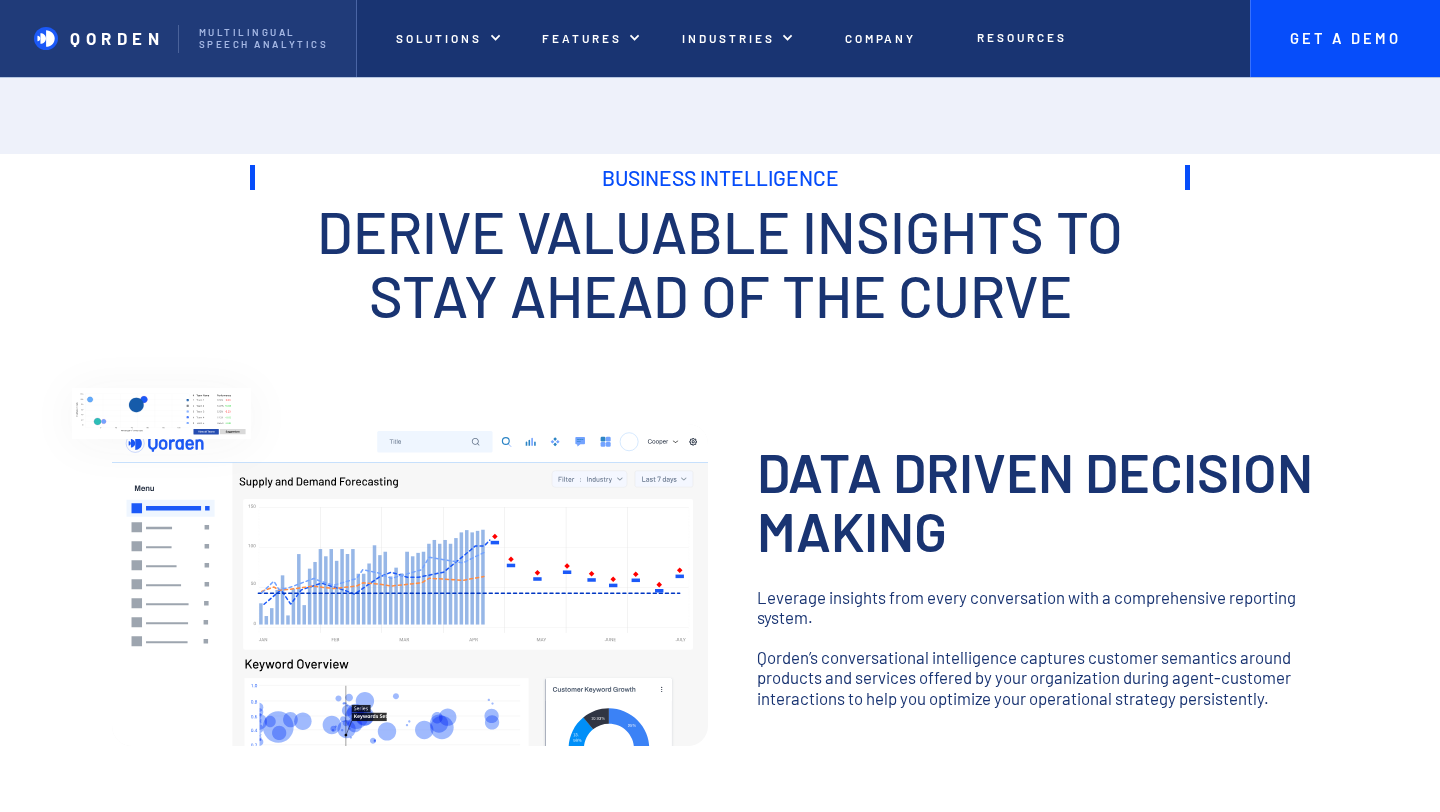 scroll, scrollTop: 0, scrollLeft: 0, axis: both 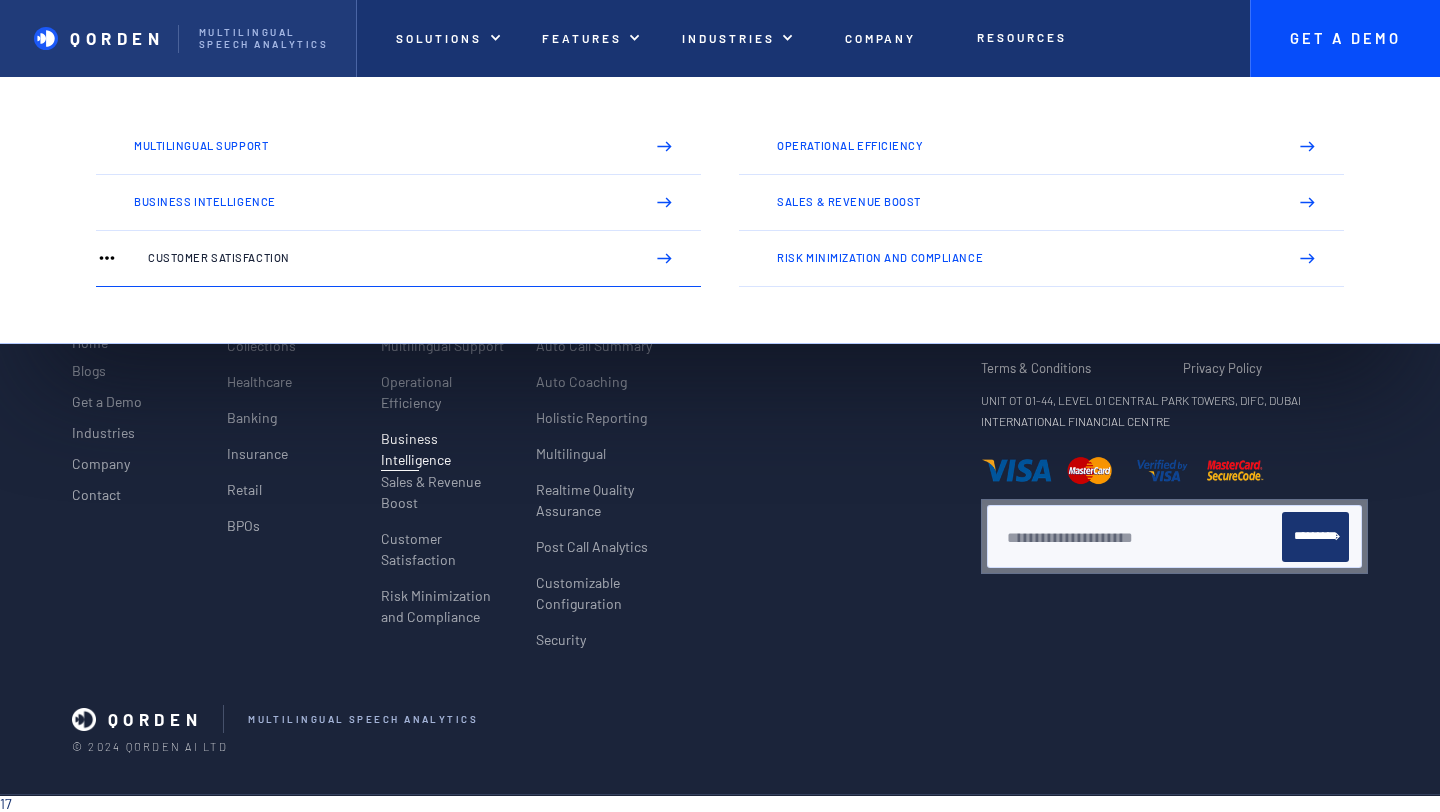 click on "Customer Satisfaction" at bounding box center (388, 258) 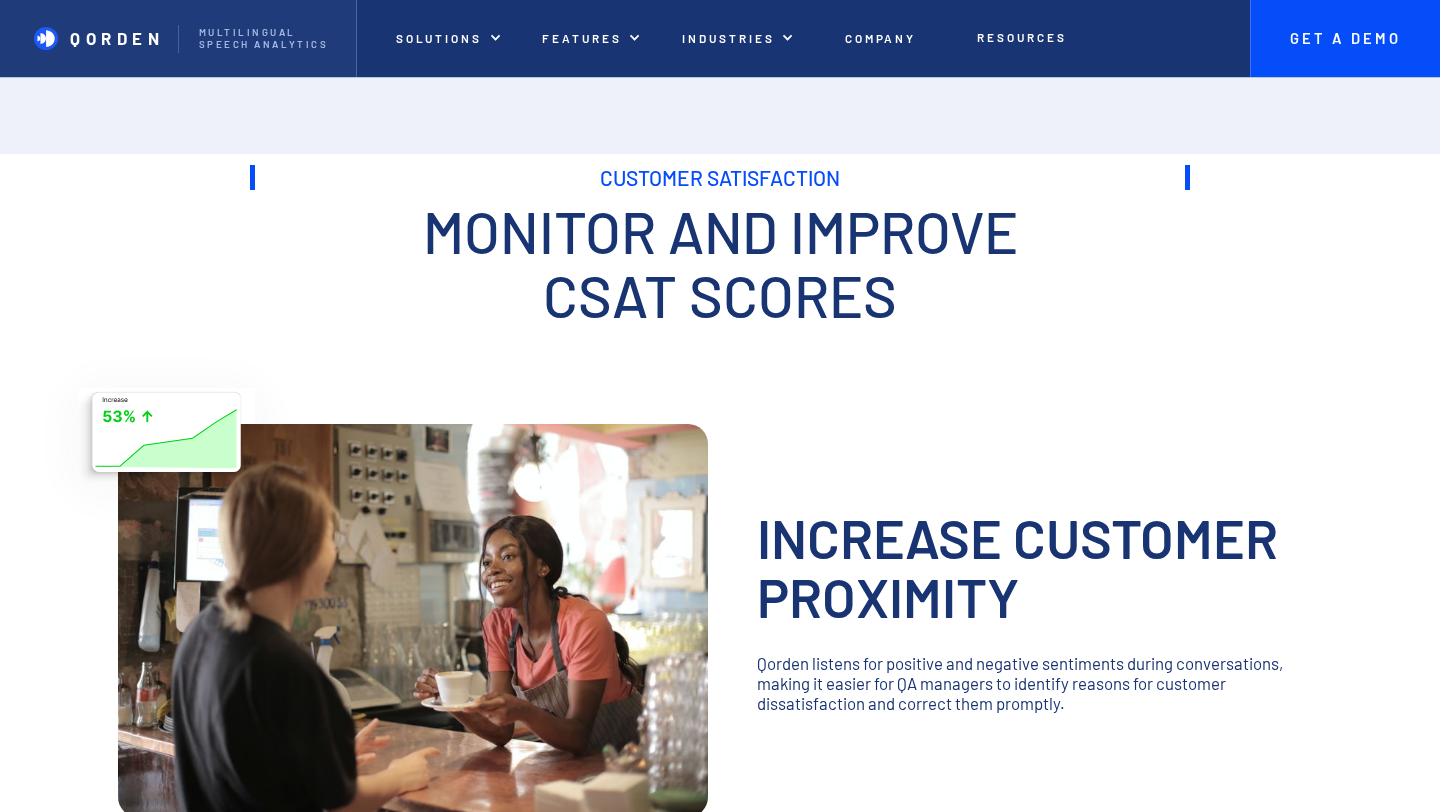 scroll, scrollTop: 0, scrollLeft: 0, axis: both 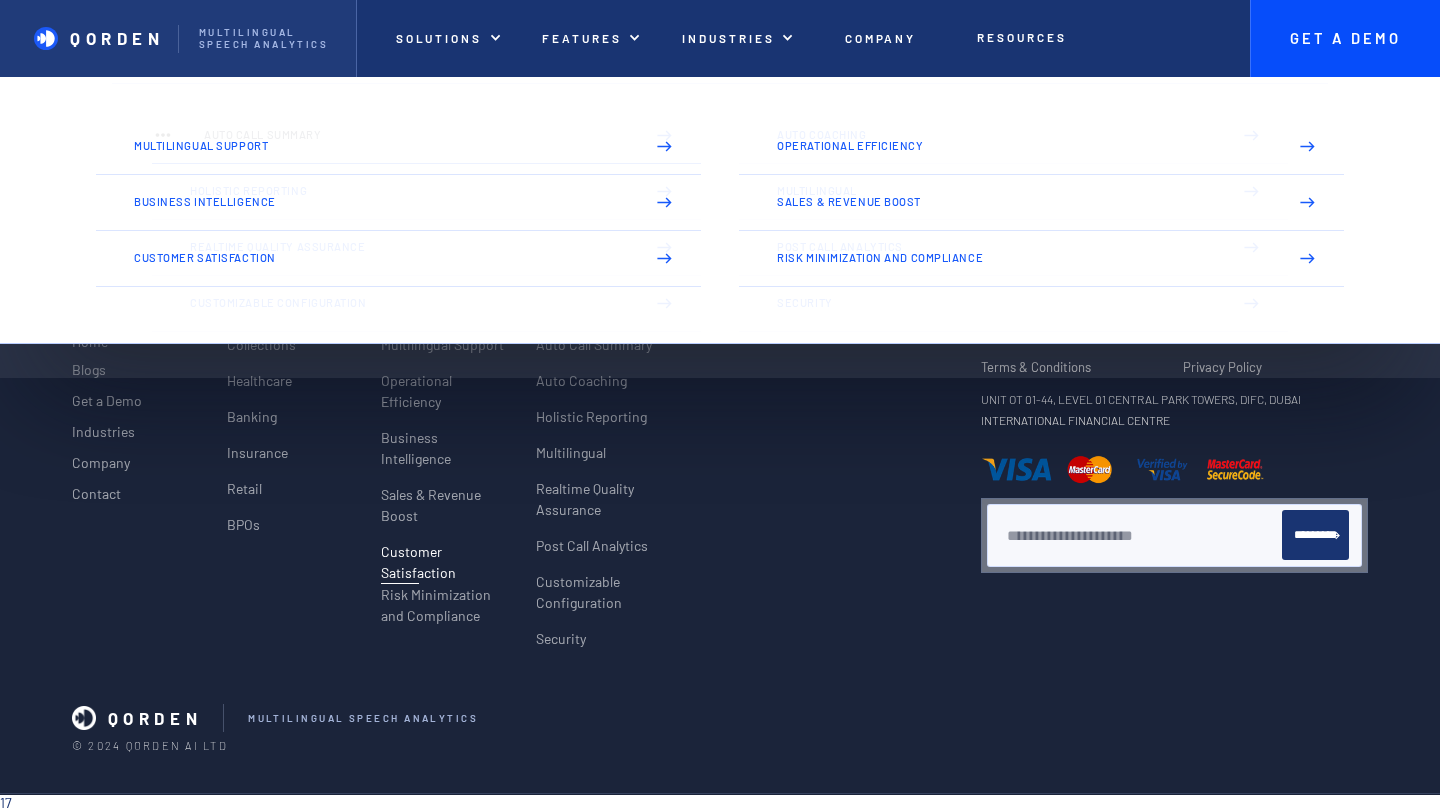 click on "Auto Call Summary" at bounding box center [426, 136] 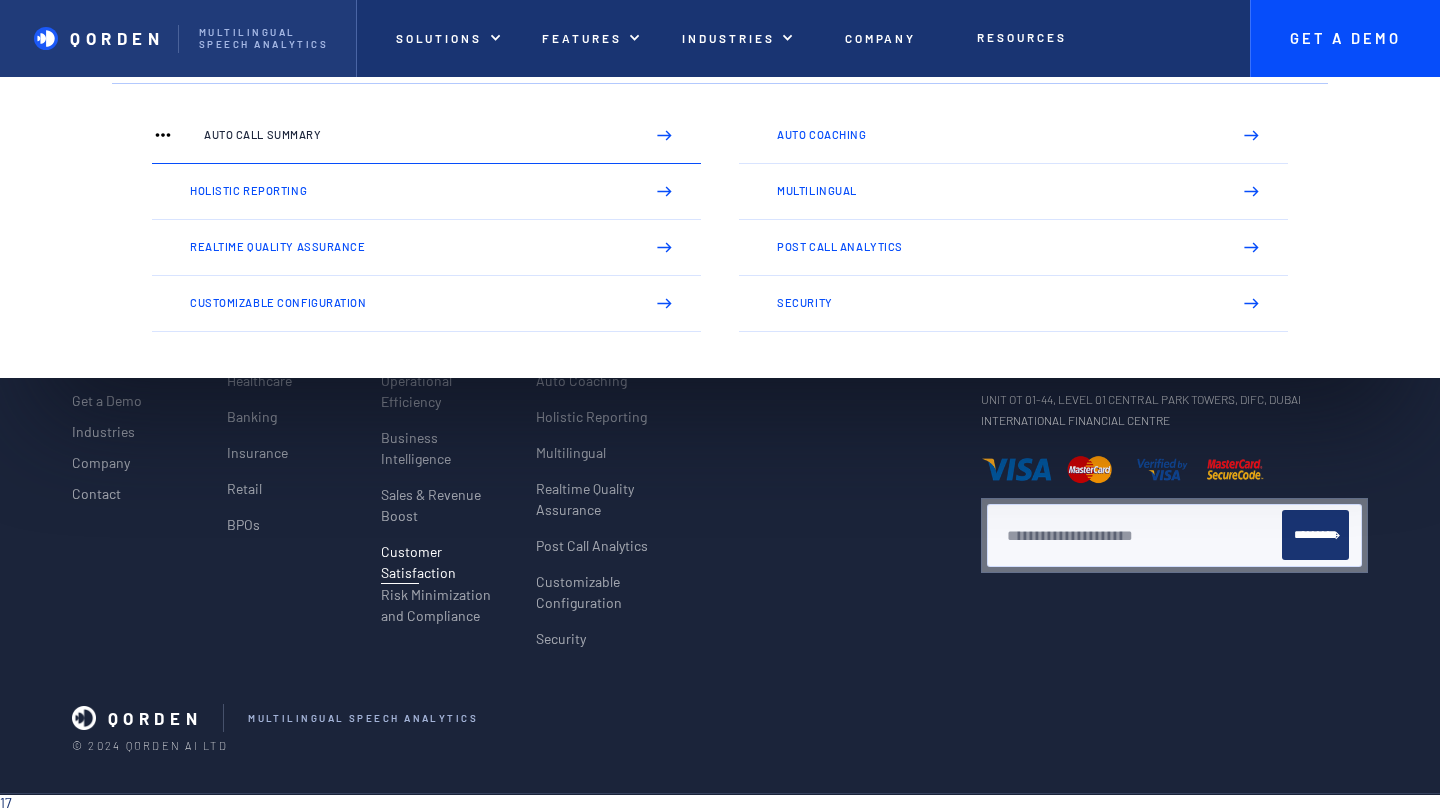 click on "Auto Call Summary" at bounding box center (426, 136) 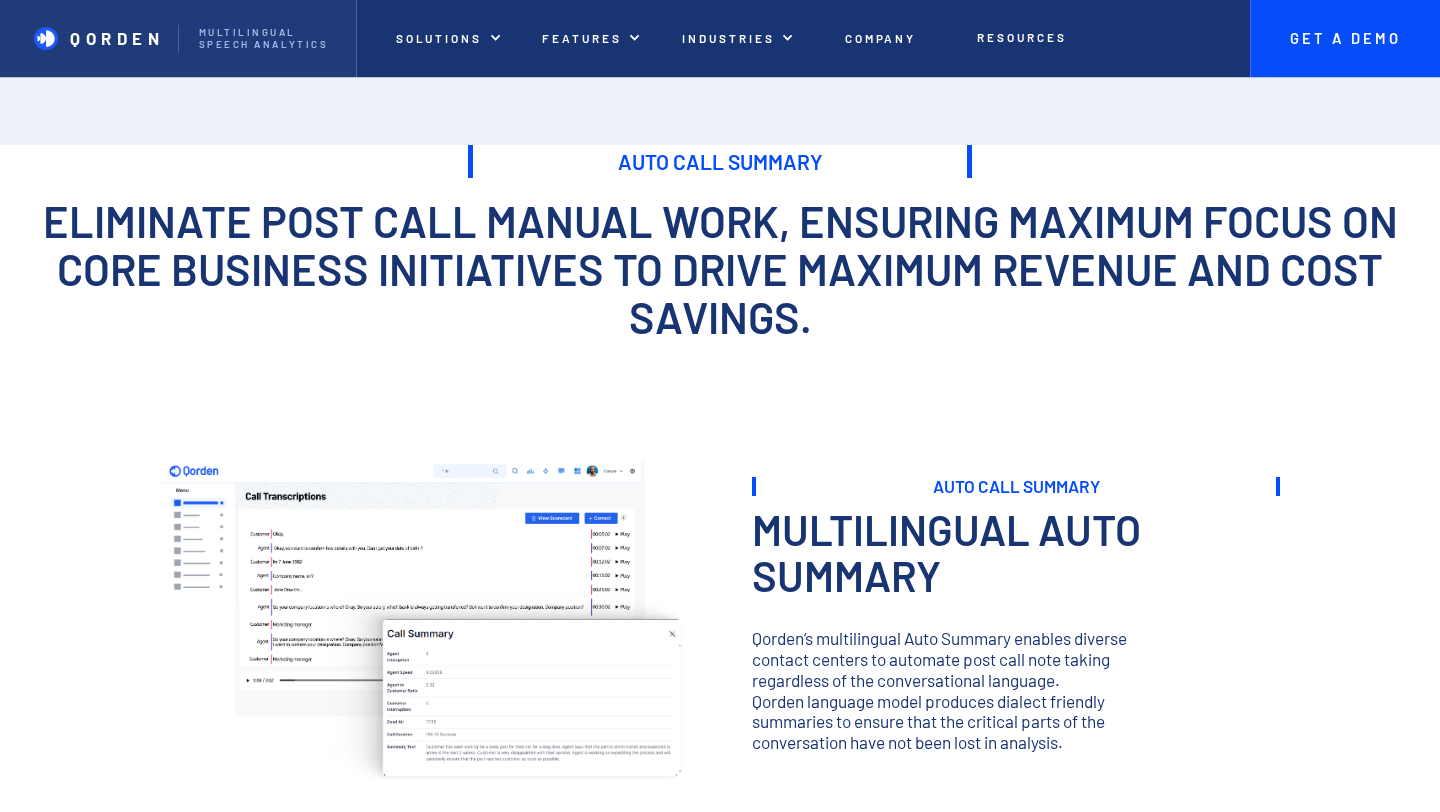 scroll, scrollTop: 0, scrollLeft: 0, axis: both 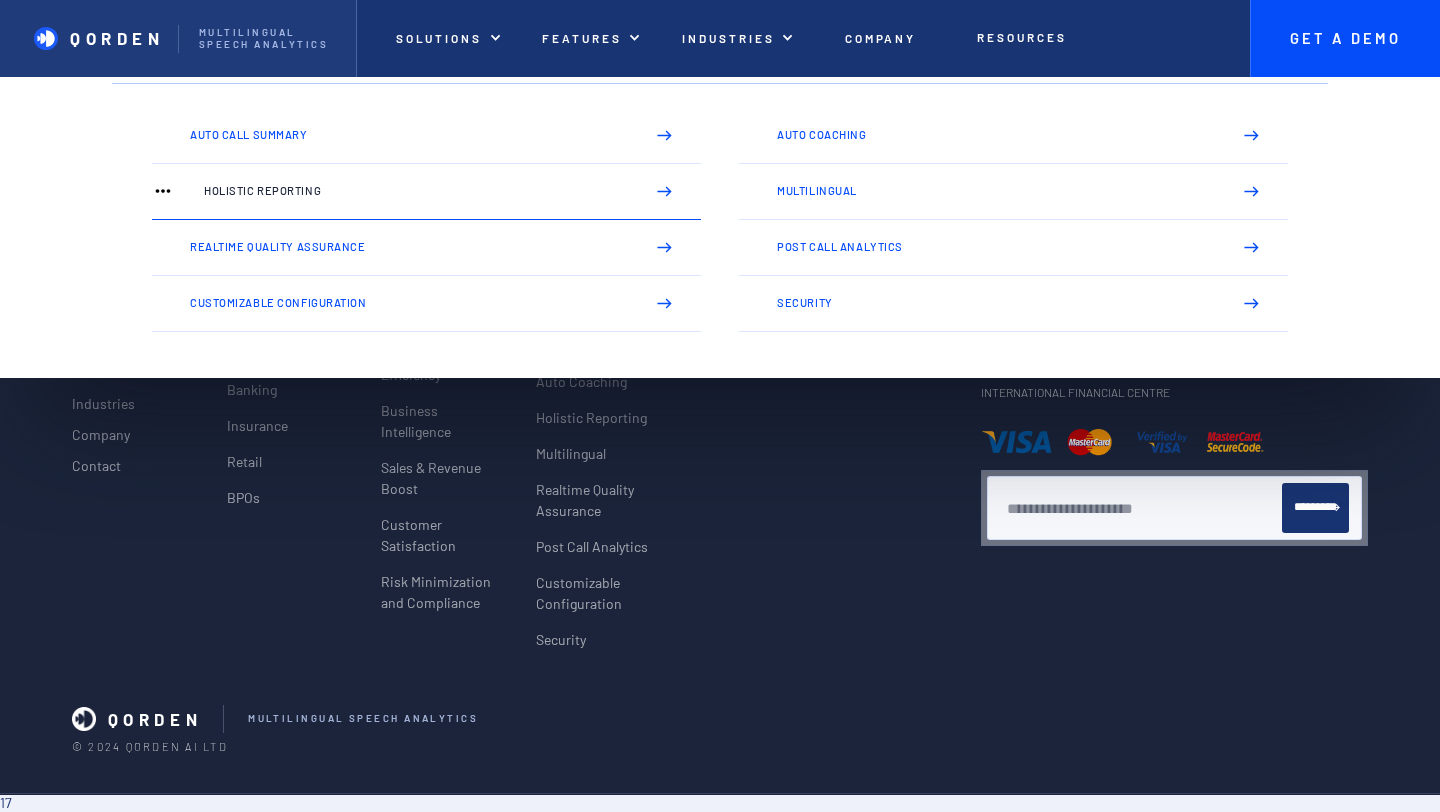 click on "Holistic Reporting" at bounding box center (416, 191) 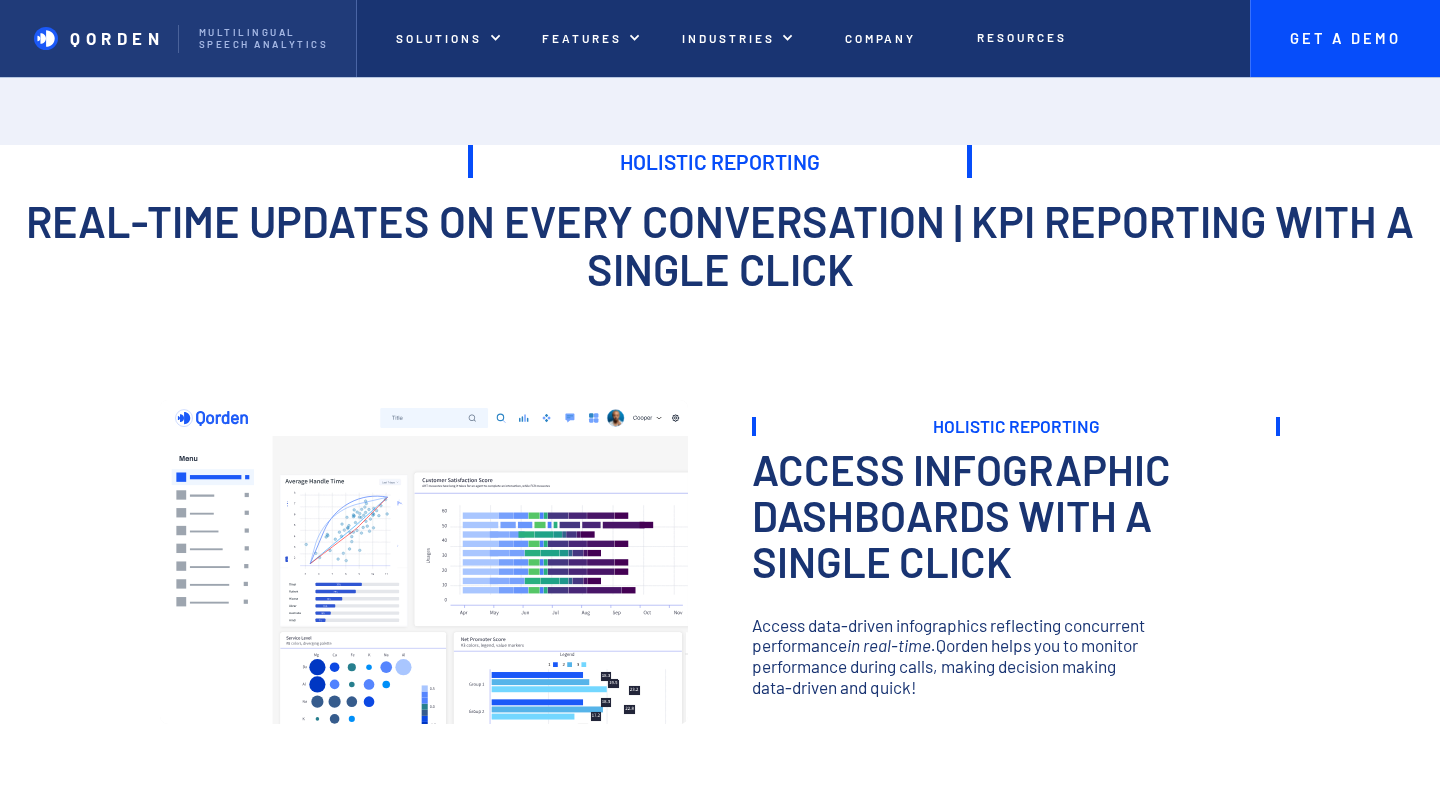scroll, scrollTop: 0, scrollLeft: 0, axis: both 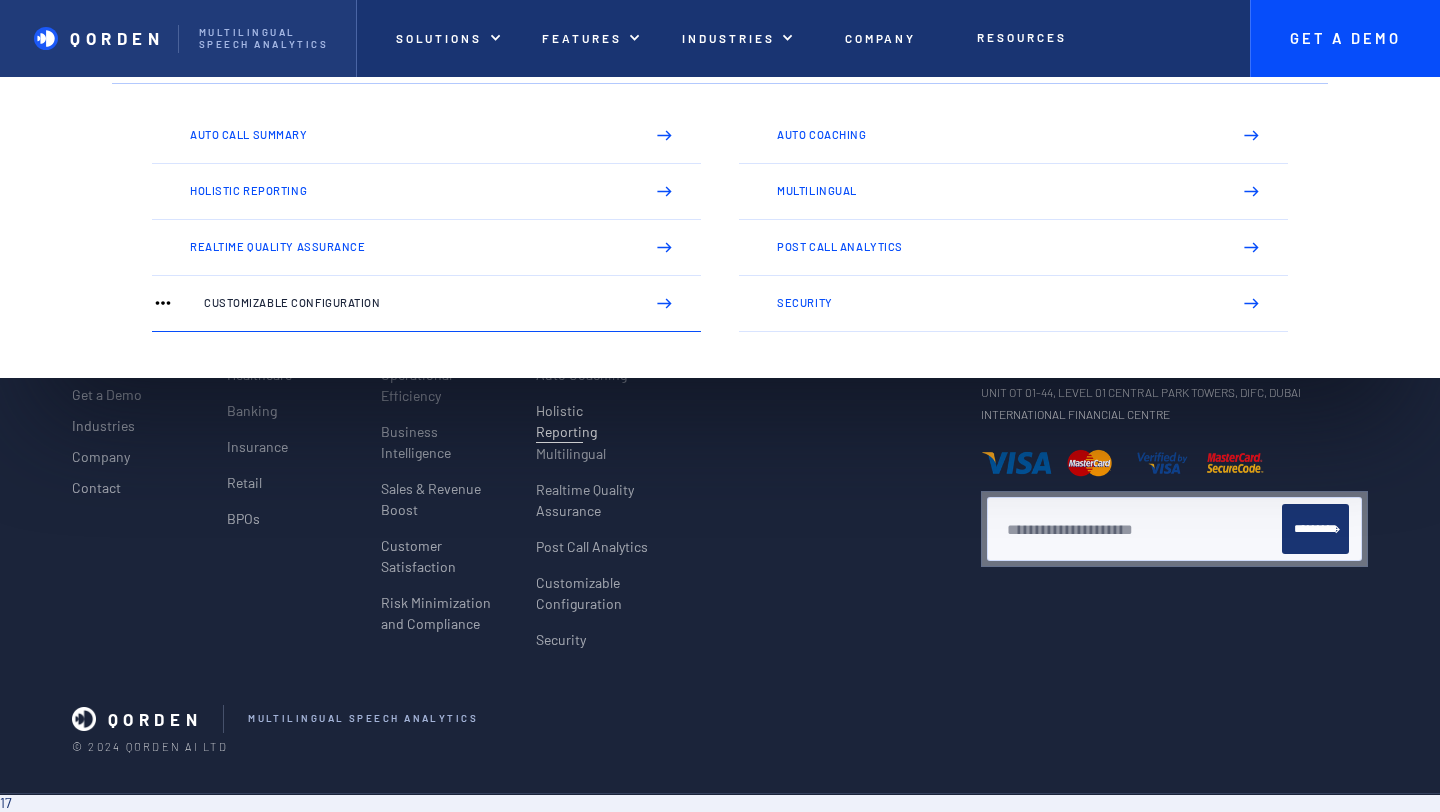 click on "Customizable Configuration" at bounding box center [416, 303] 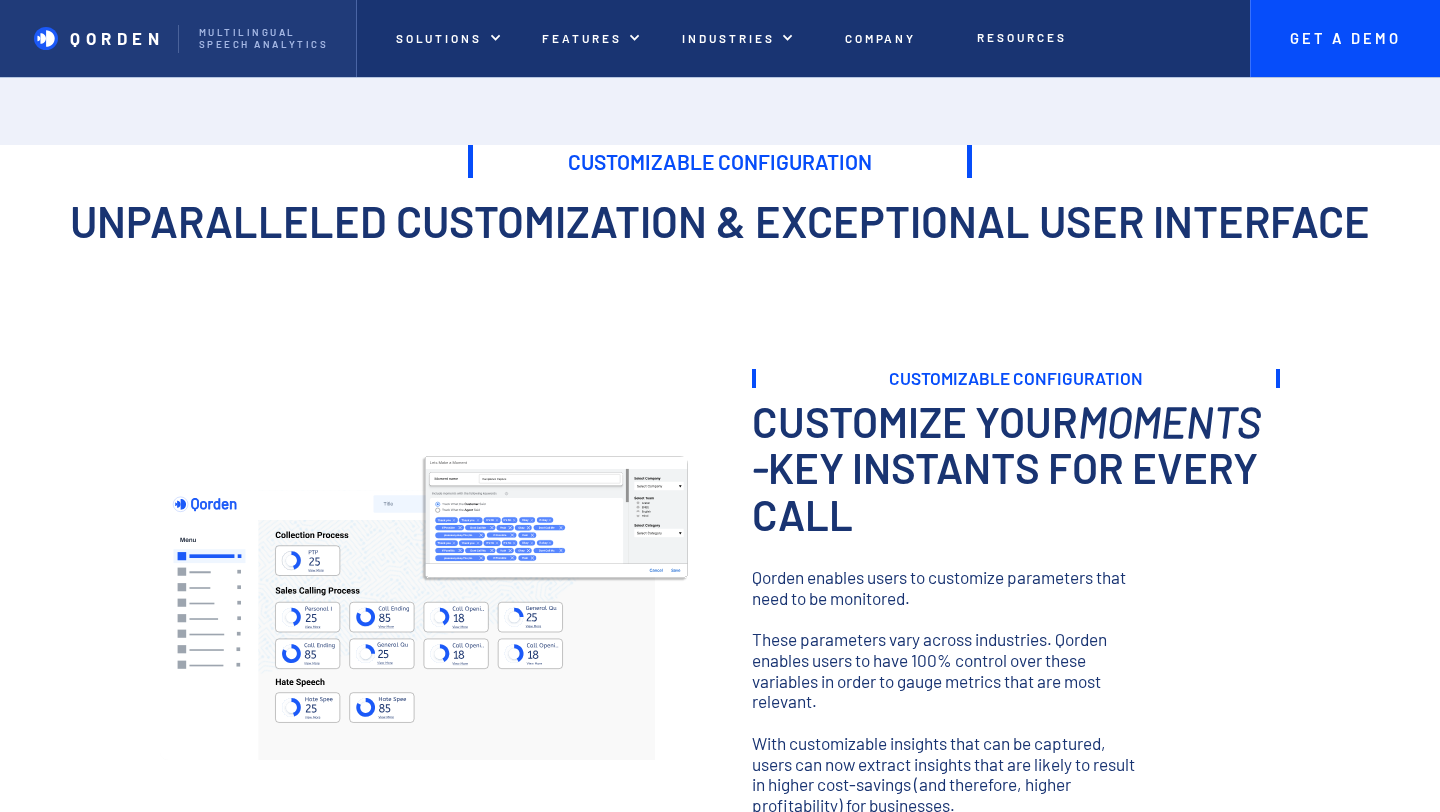scroll, scrollTop: 0, scrollLeft: 0, axis: both 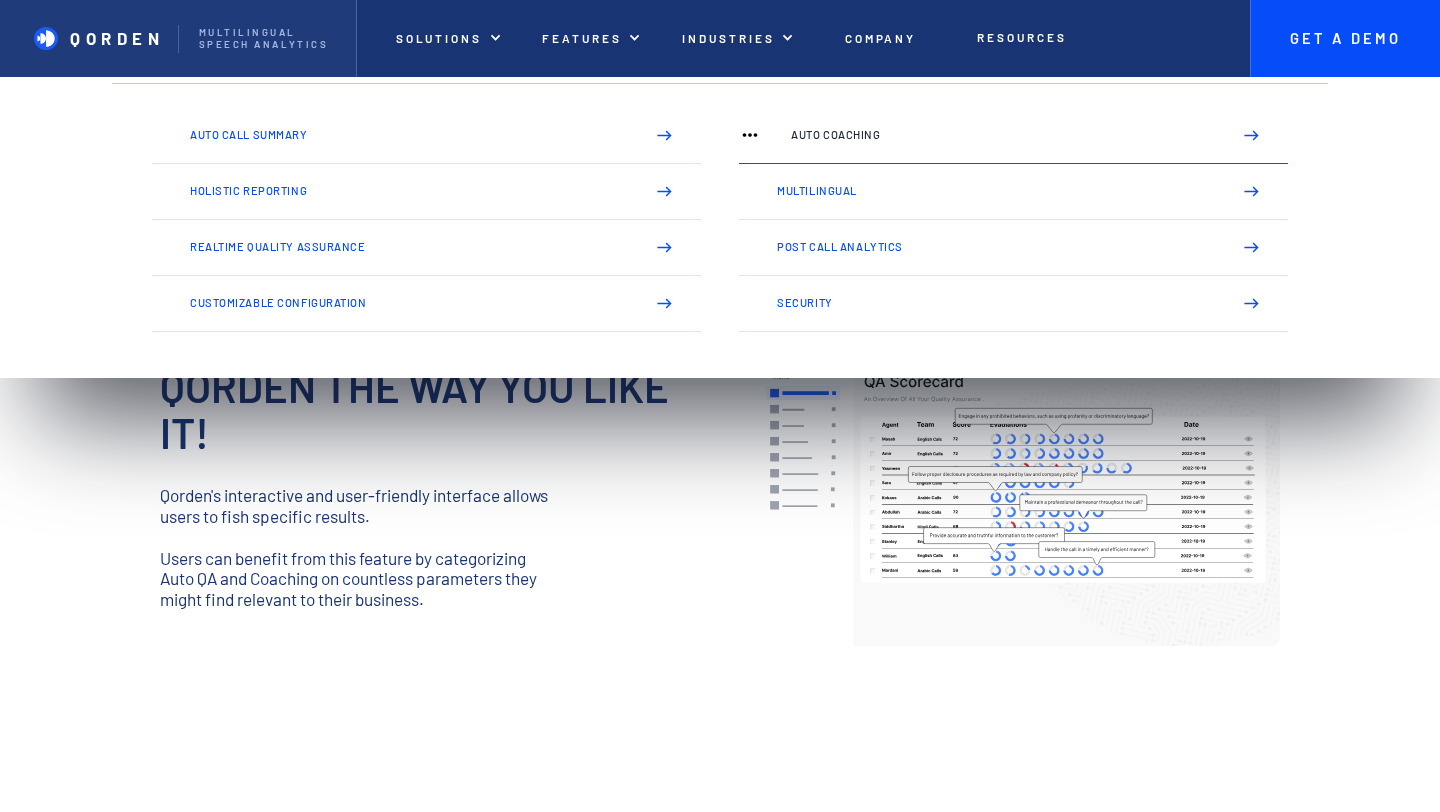 click on "Auto Coaching" at bounding box center [1003, 135] 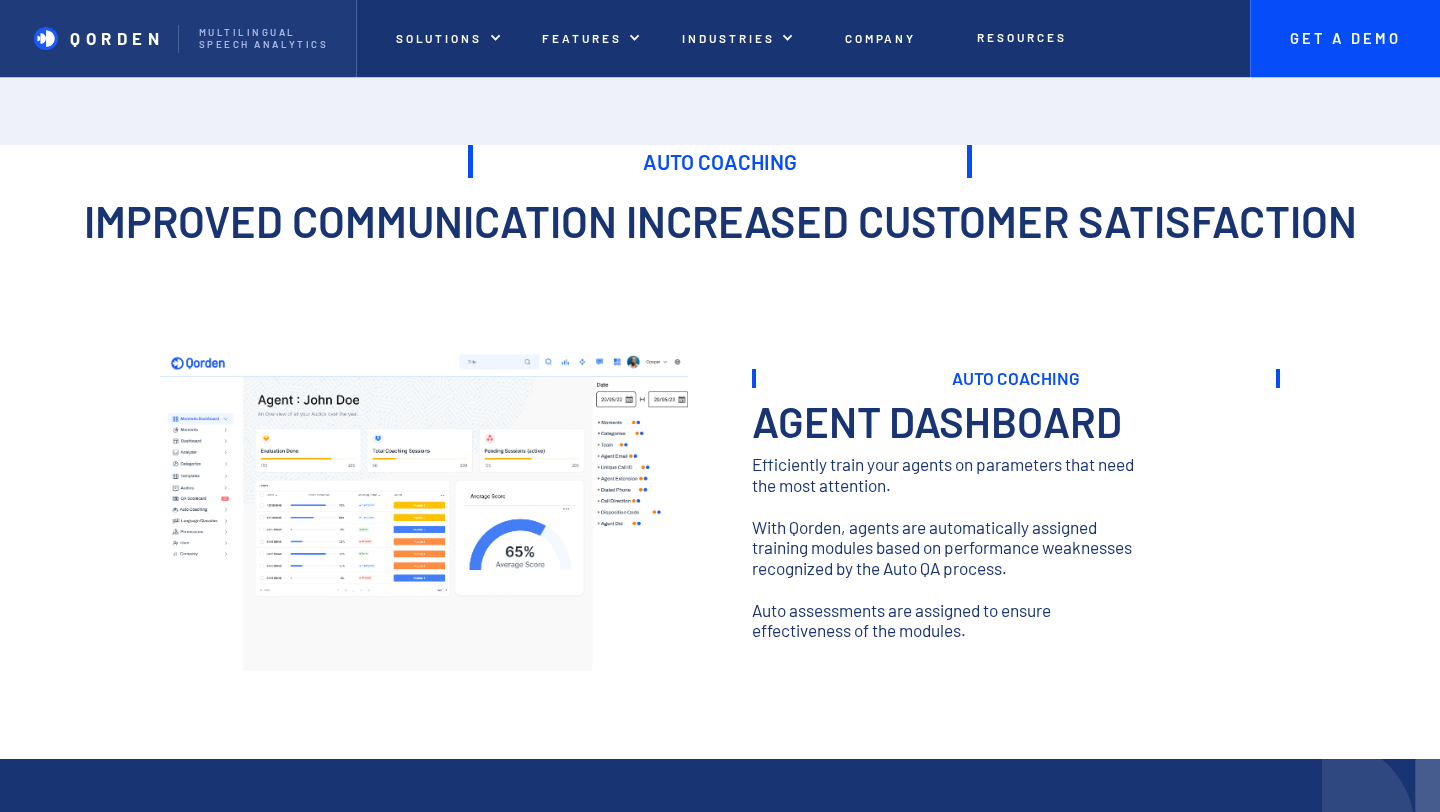 scroll, scrollTop: 0, scrollLeft: 0, axis: both 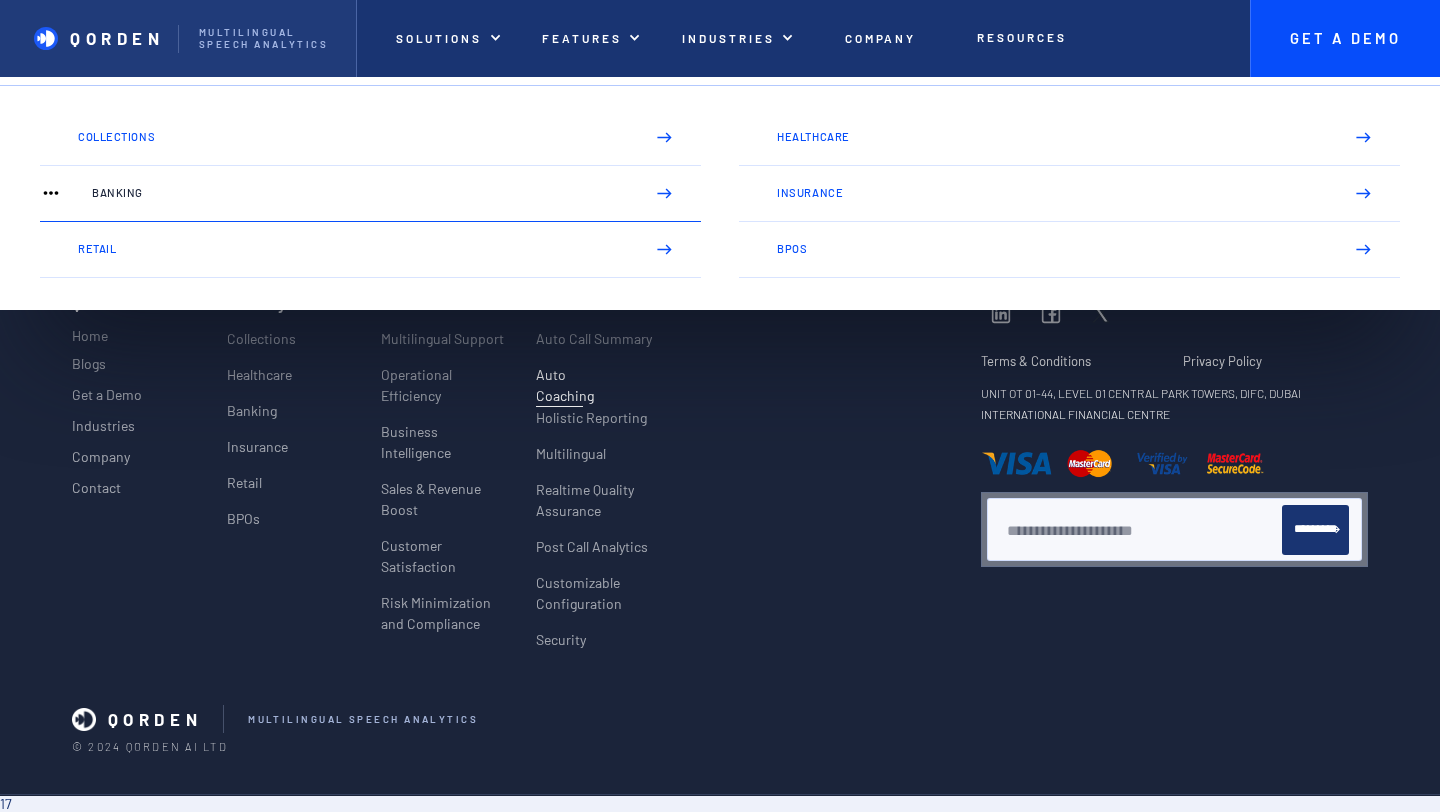 click on "Banking" at bounding box center [370, 194] 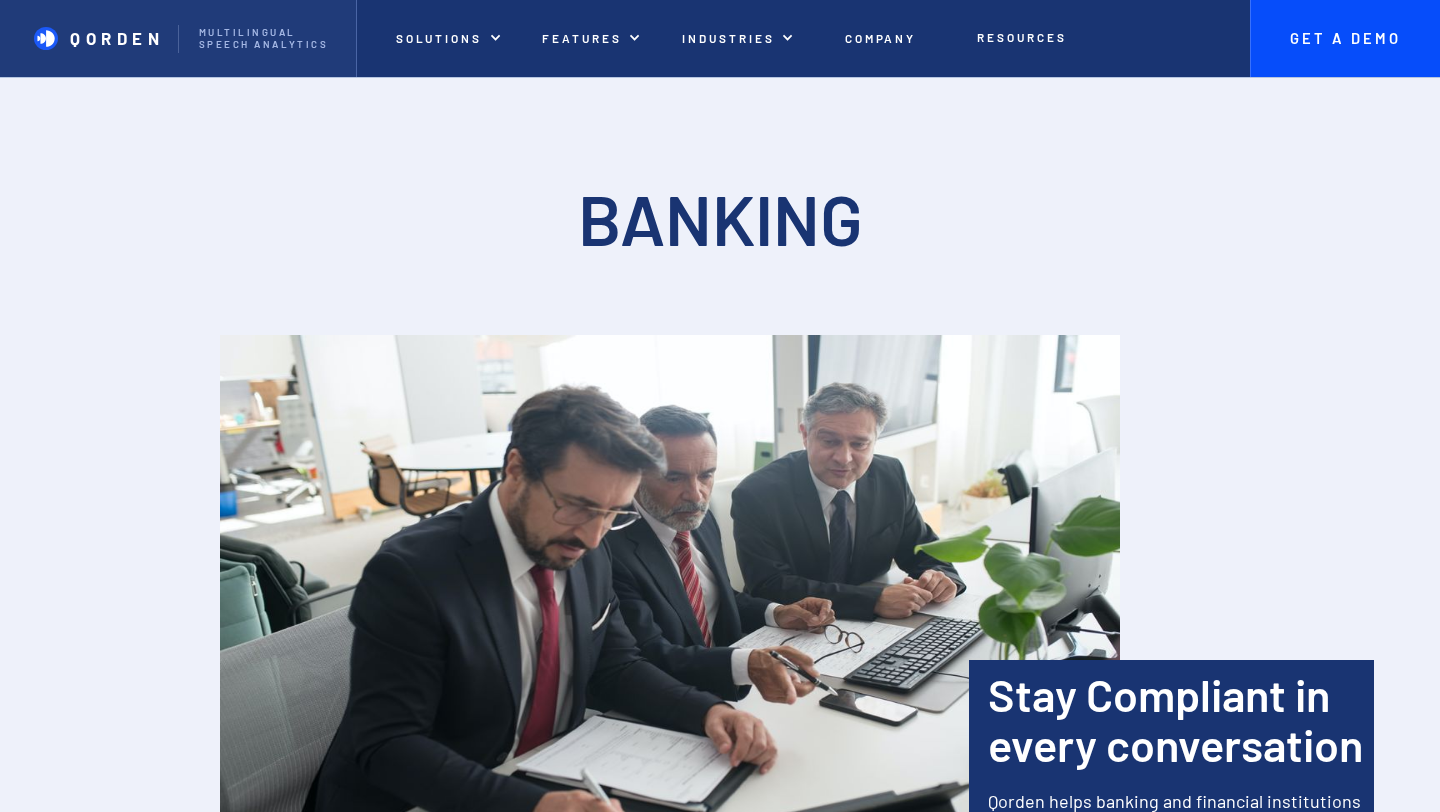 scroll, scrollTop: 0, scrollLeft: 0, axis: both 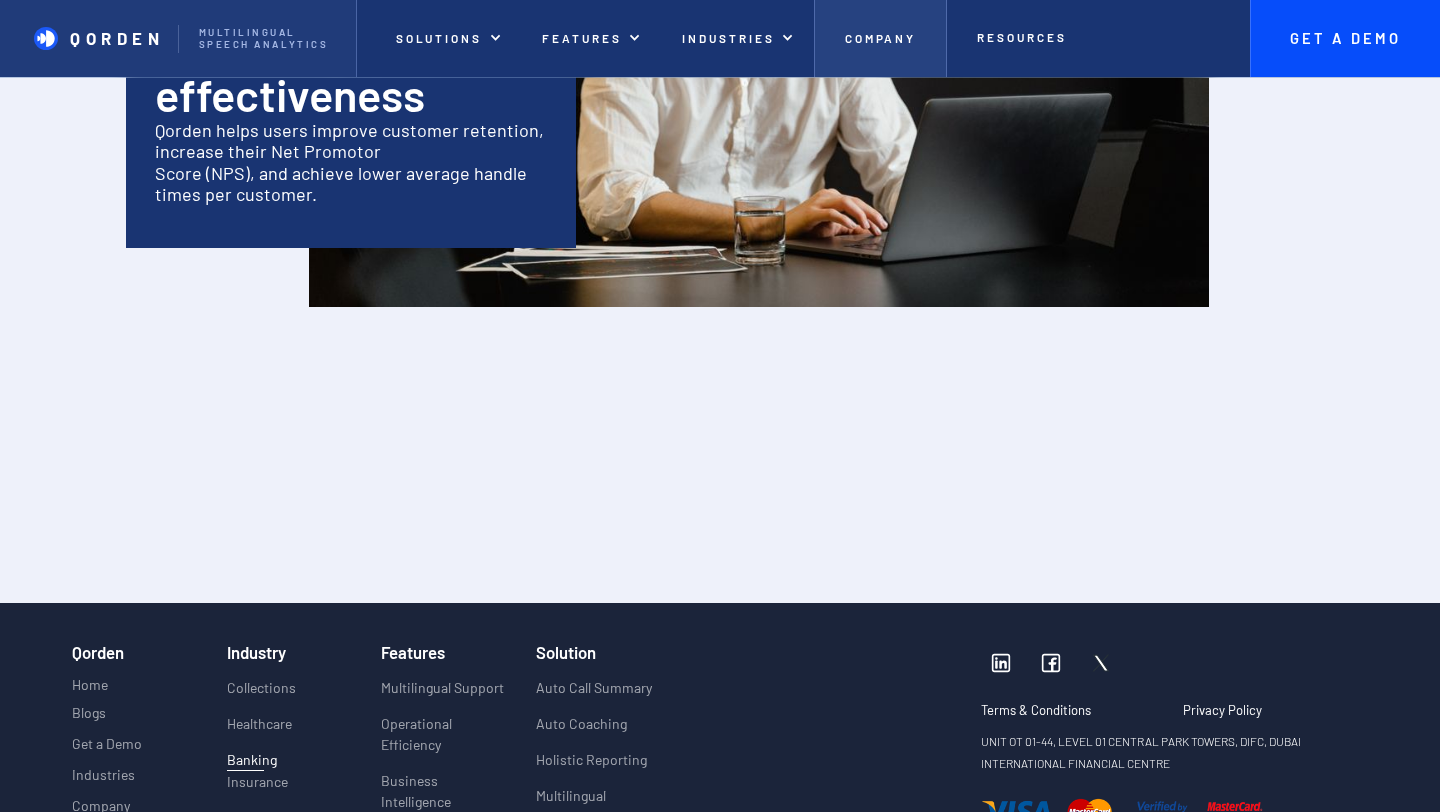 click on "Company" at bounding box center [881, 38] 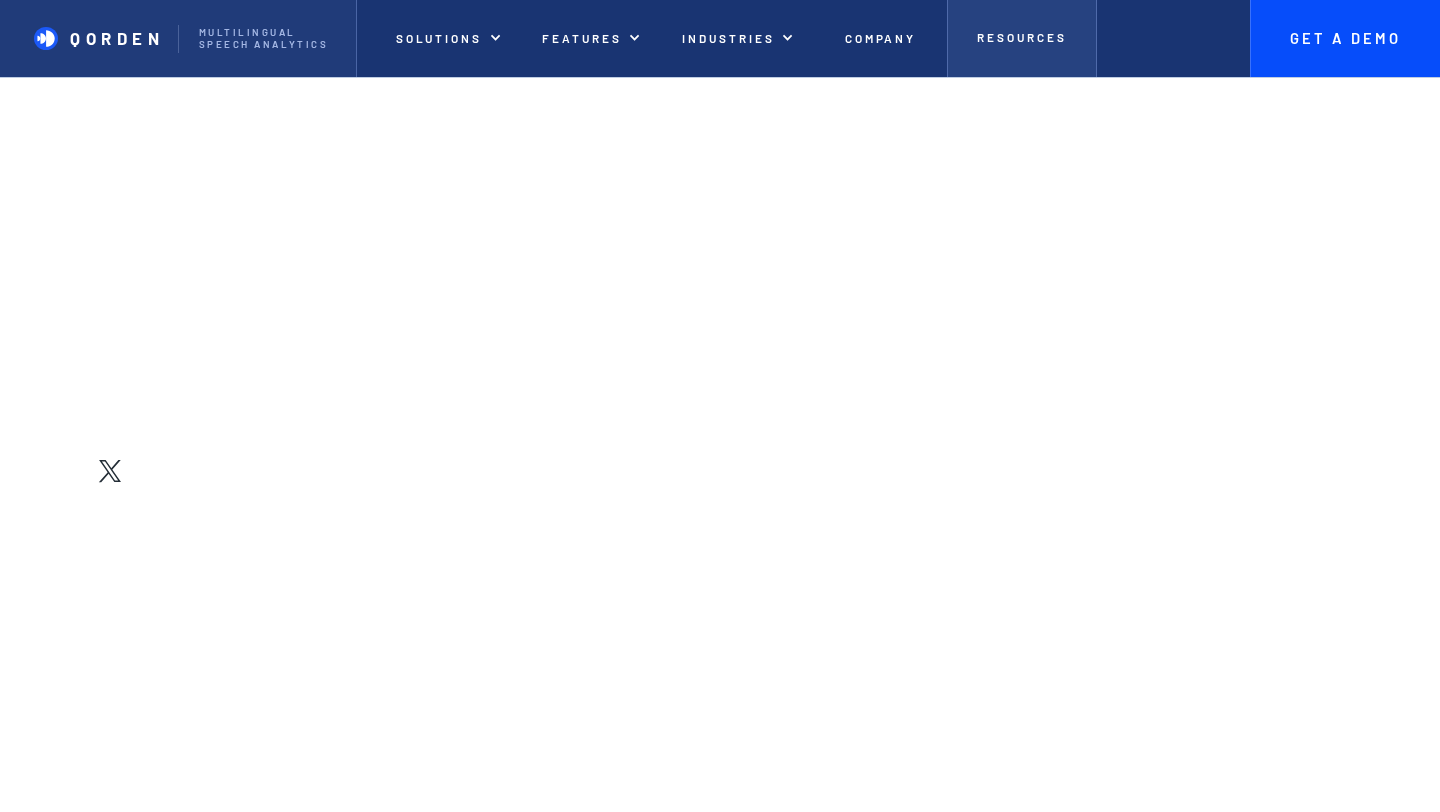 scroll, scrollTop: 0, scrollLeft: 0, axis: both 